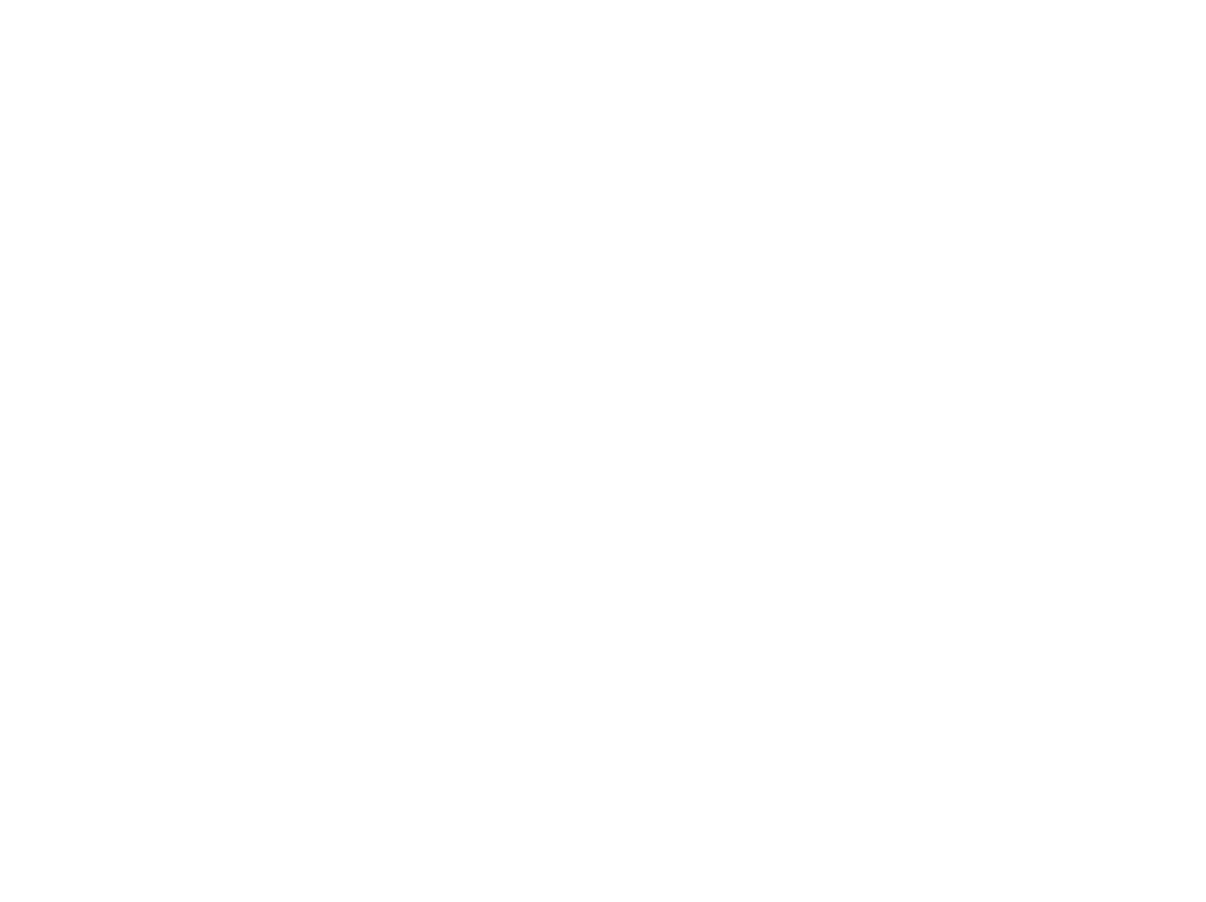scroll, scrollTop: 0, scrollLeft: 0, axis: both 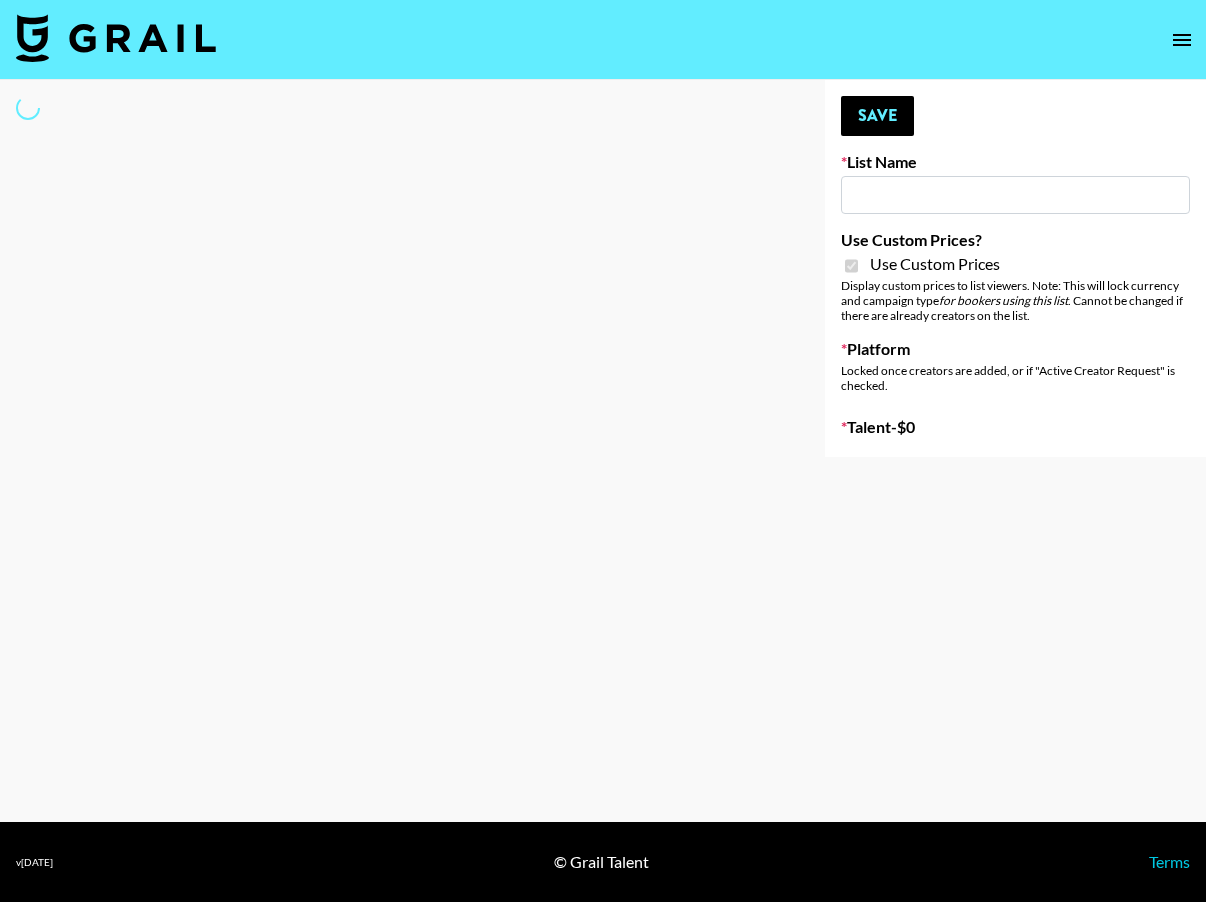 type on "101 Media" 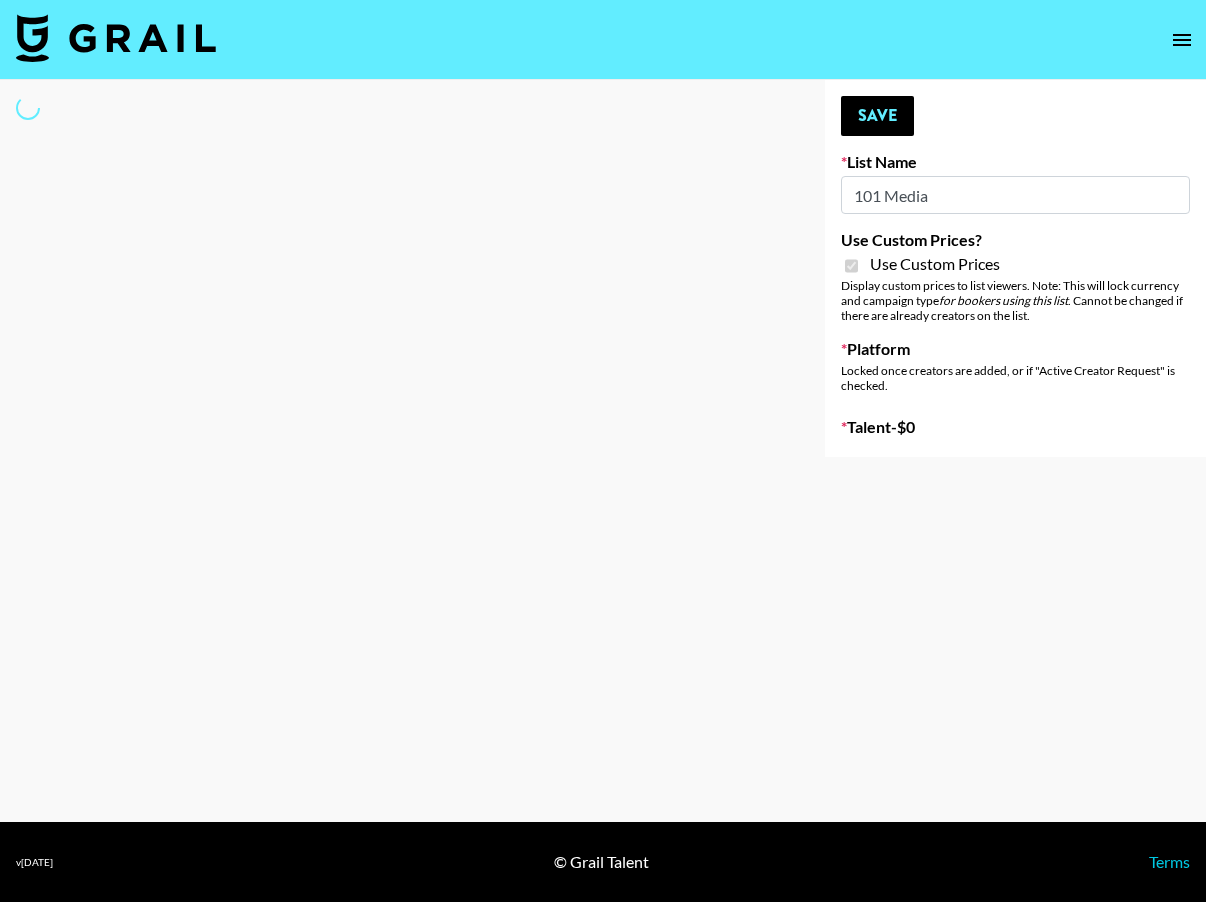 select on "Brand" 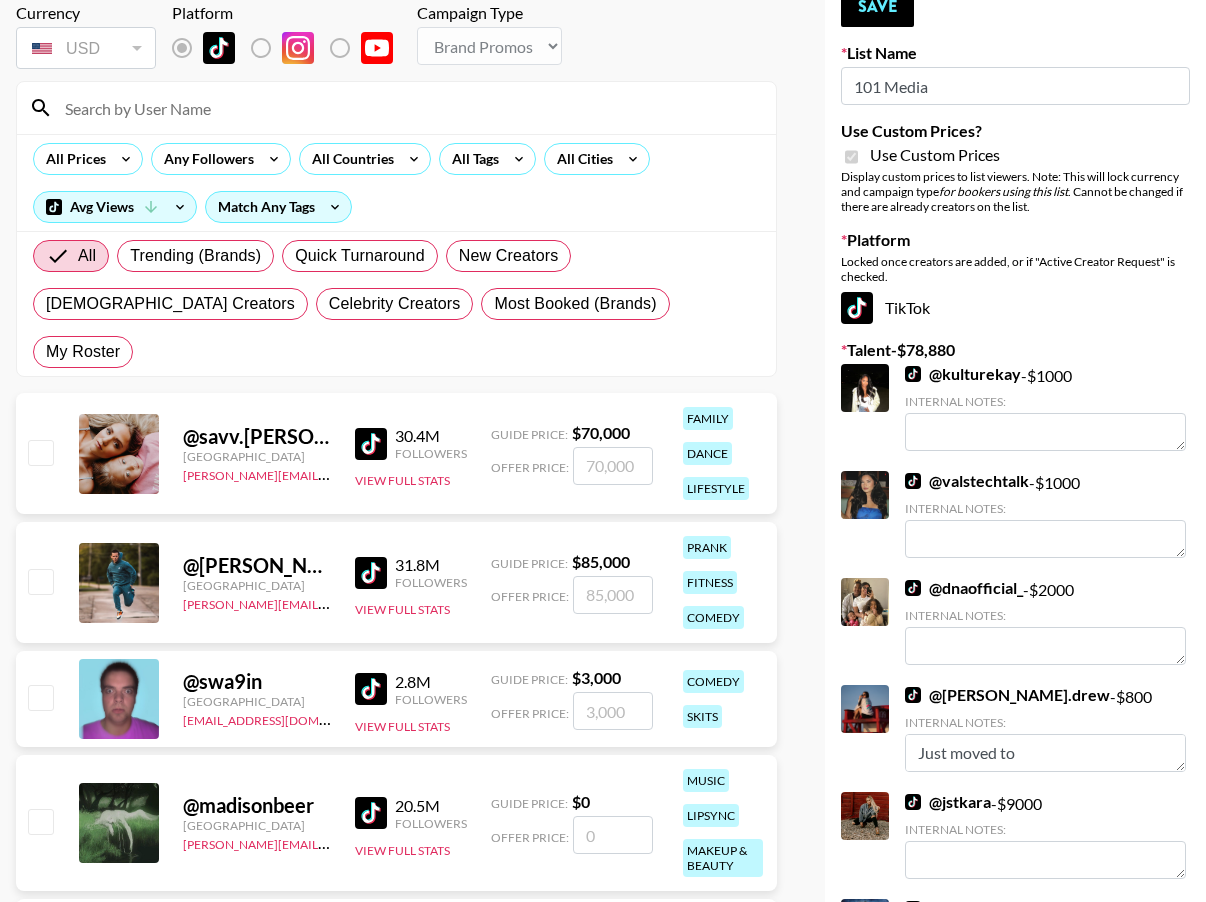 scroll, scrollTop: 142, scrollLeft: 0, axis: vertical 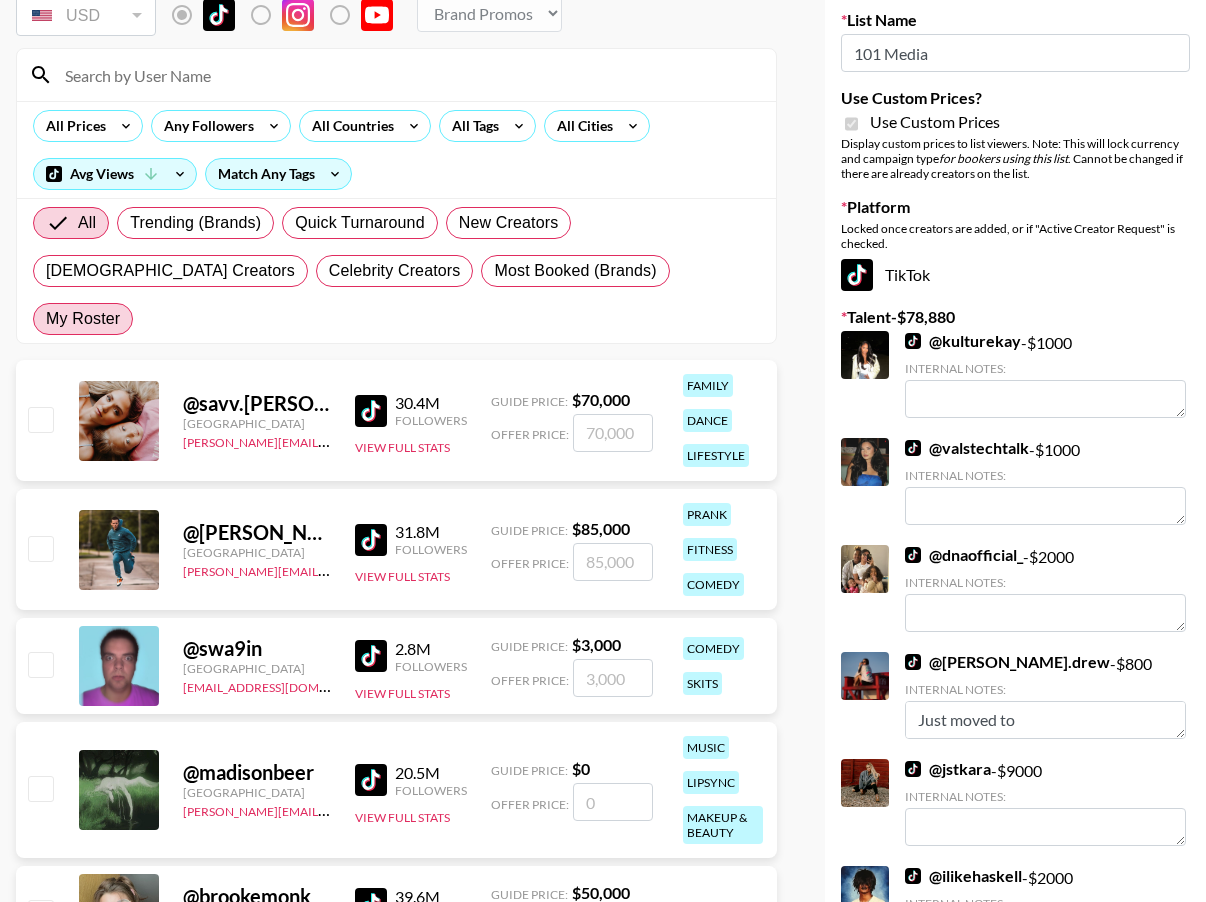 click on "My Roster" at bounding box center (83, 319) 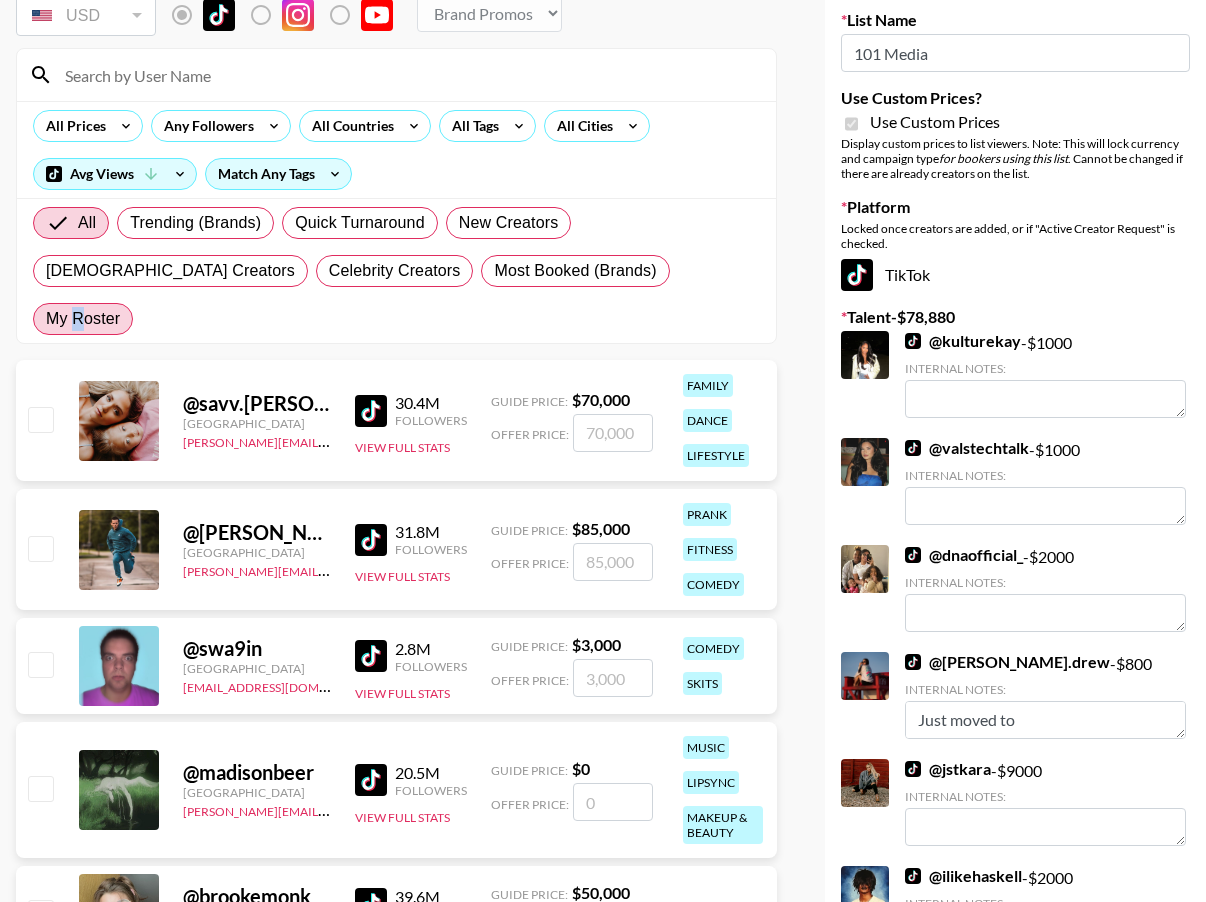 click on "My Roster" at bounding box center [83, 319] 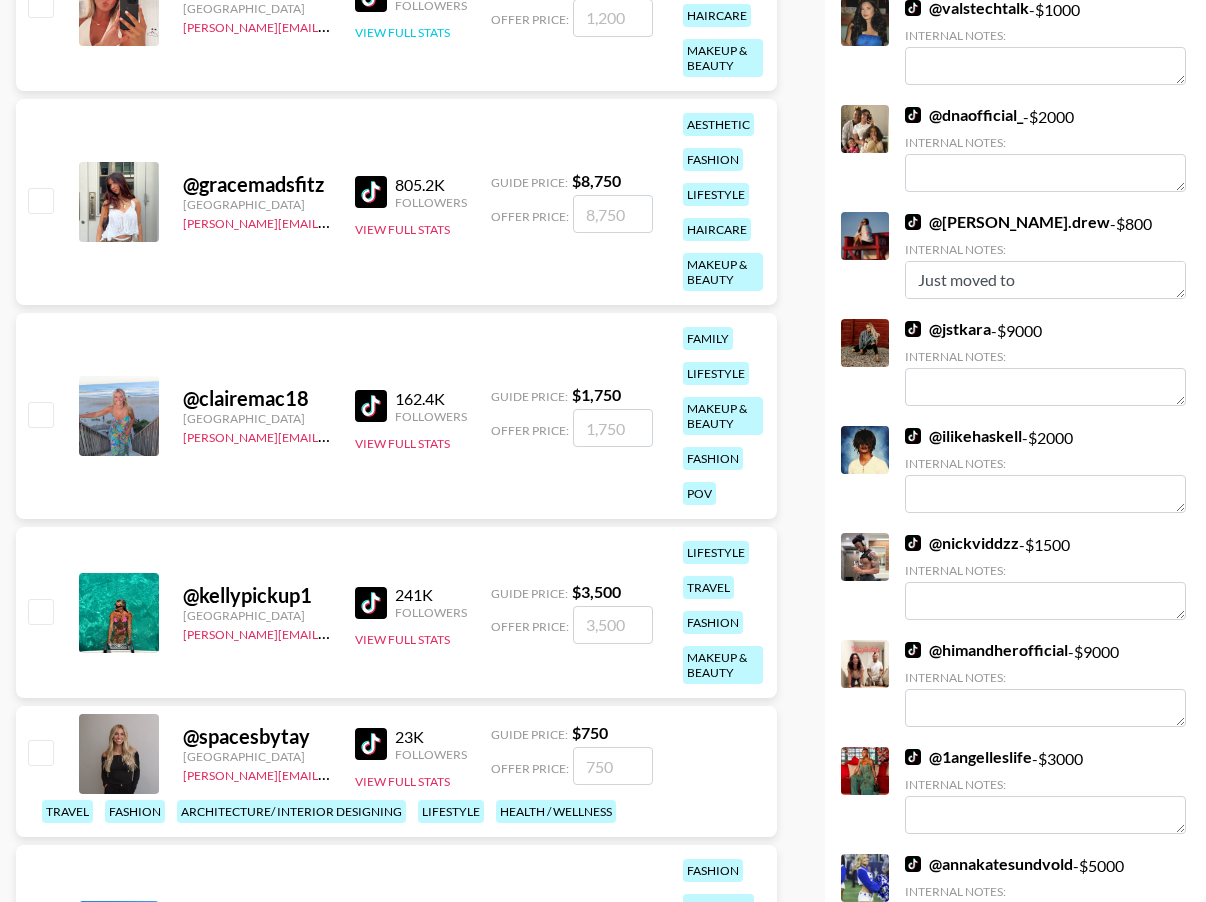 scroll, scrollTop: 596, scrollLeft: 0, axis: vertical 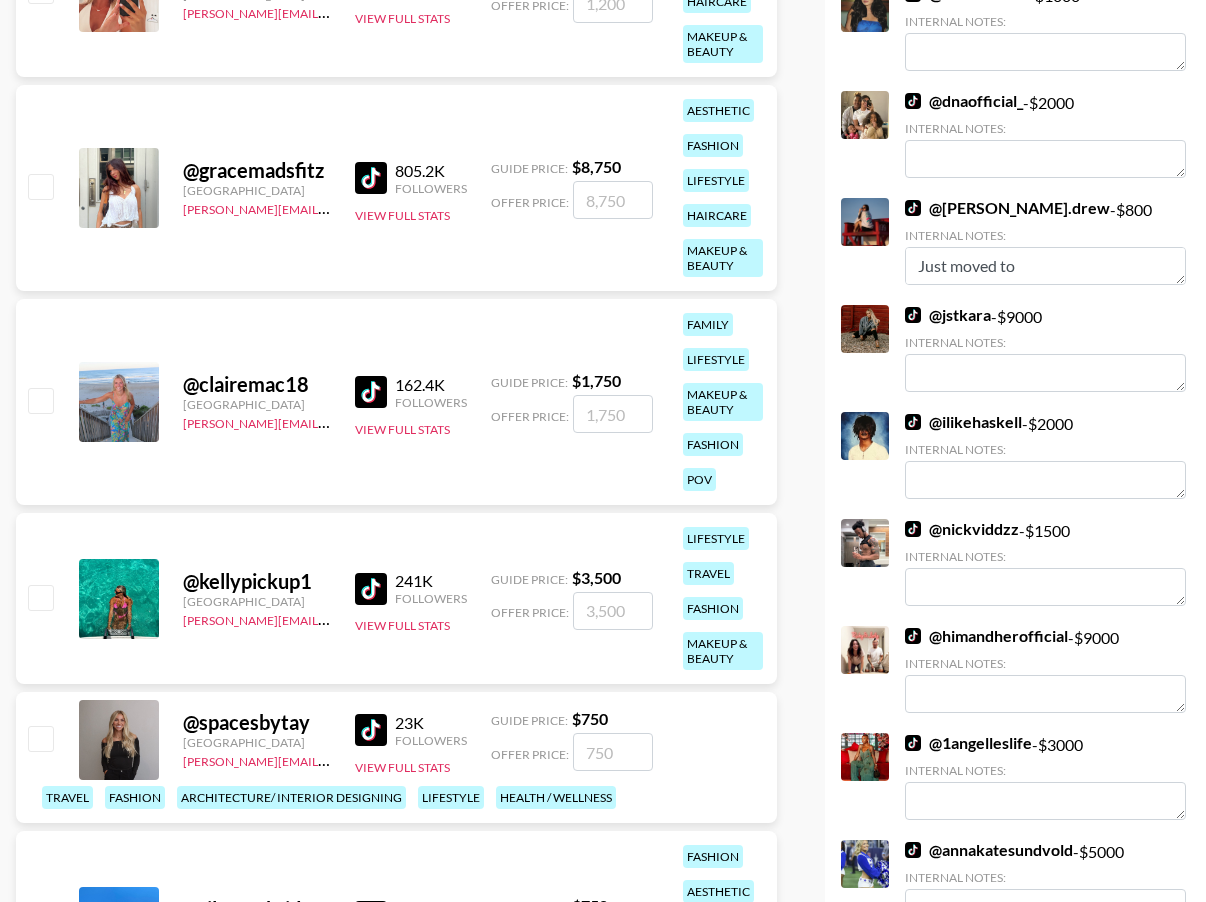 click at bounding box center [40, 597] 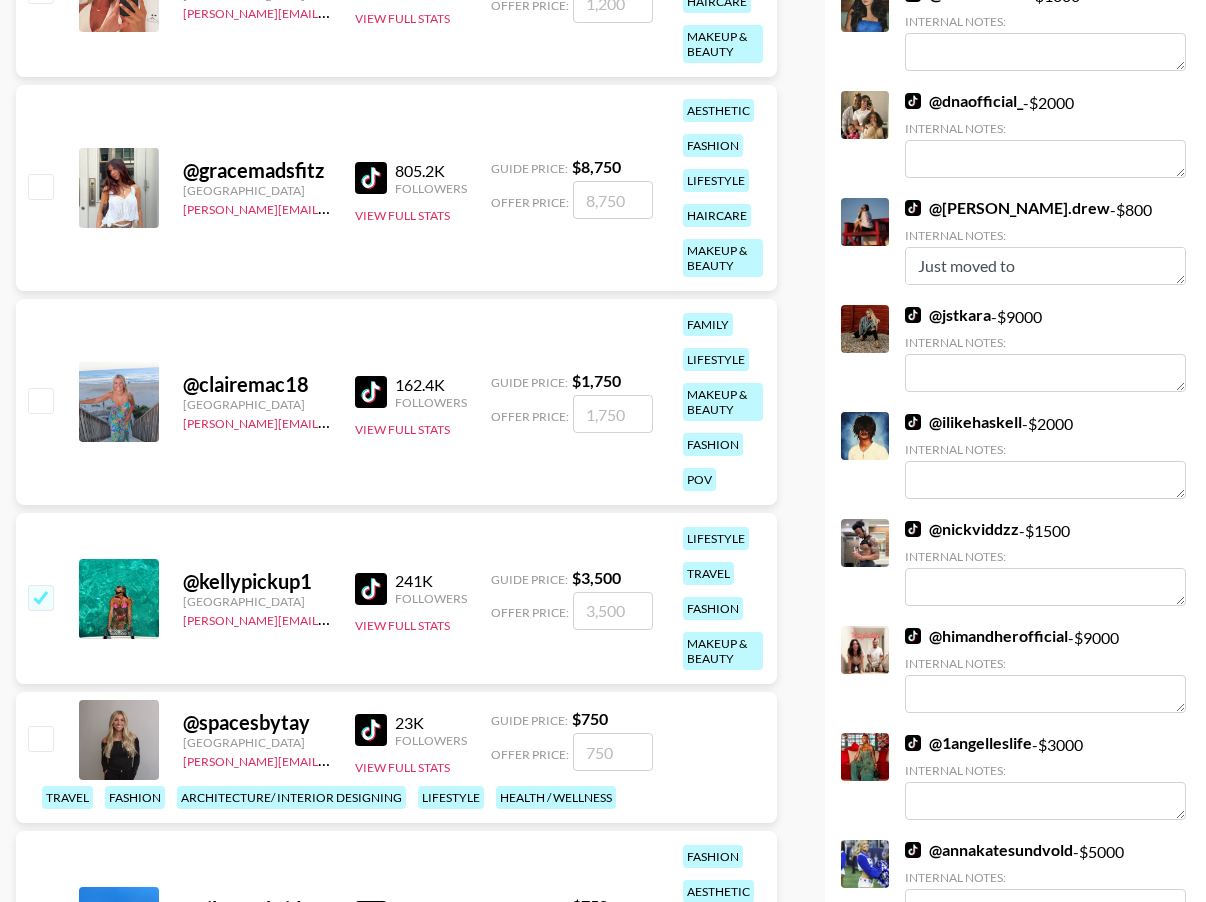 checkbox on "true" 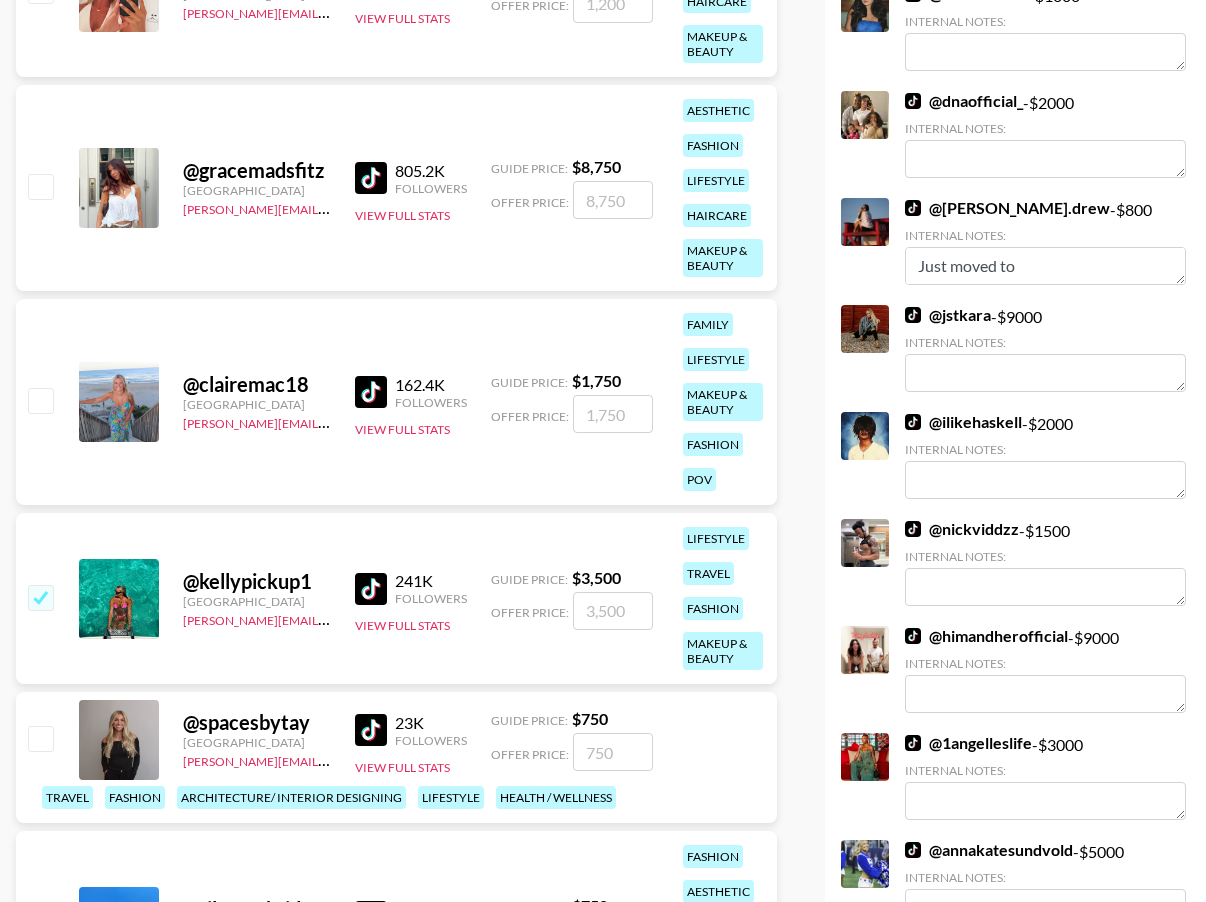 type on "3500" 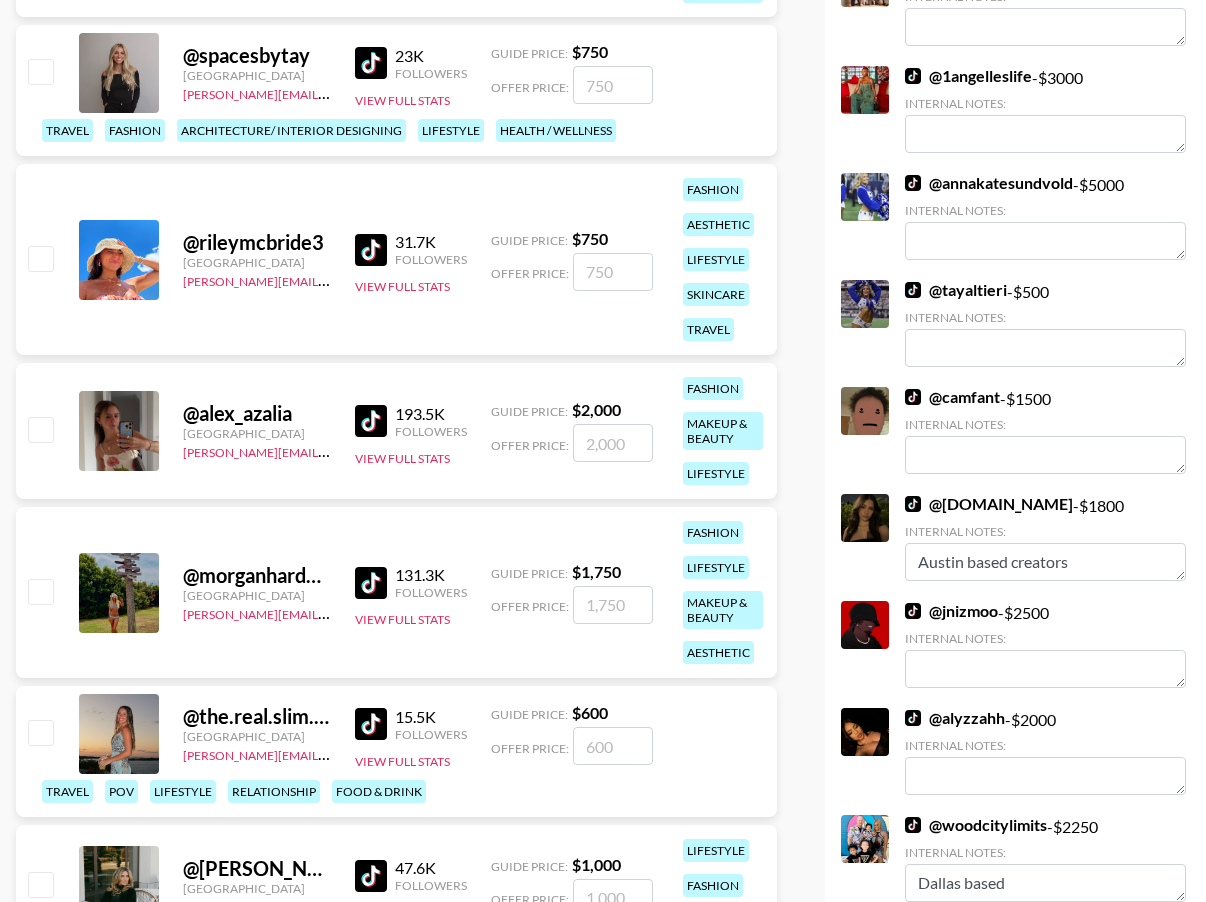 scroll, scrollTop: 1388, scrollLeft: 0, axis: vertical 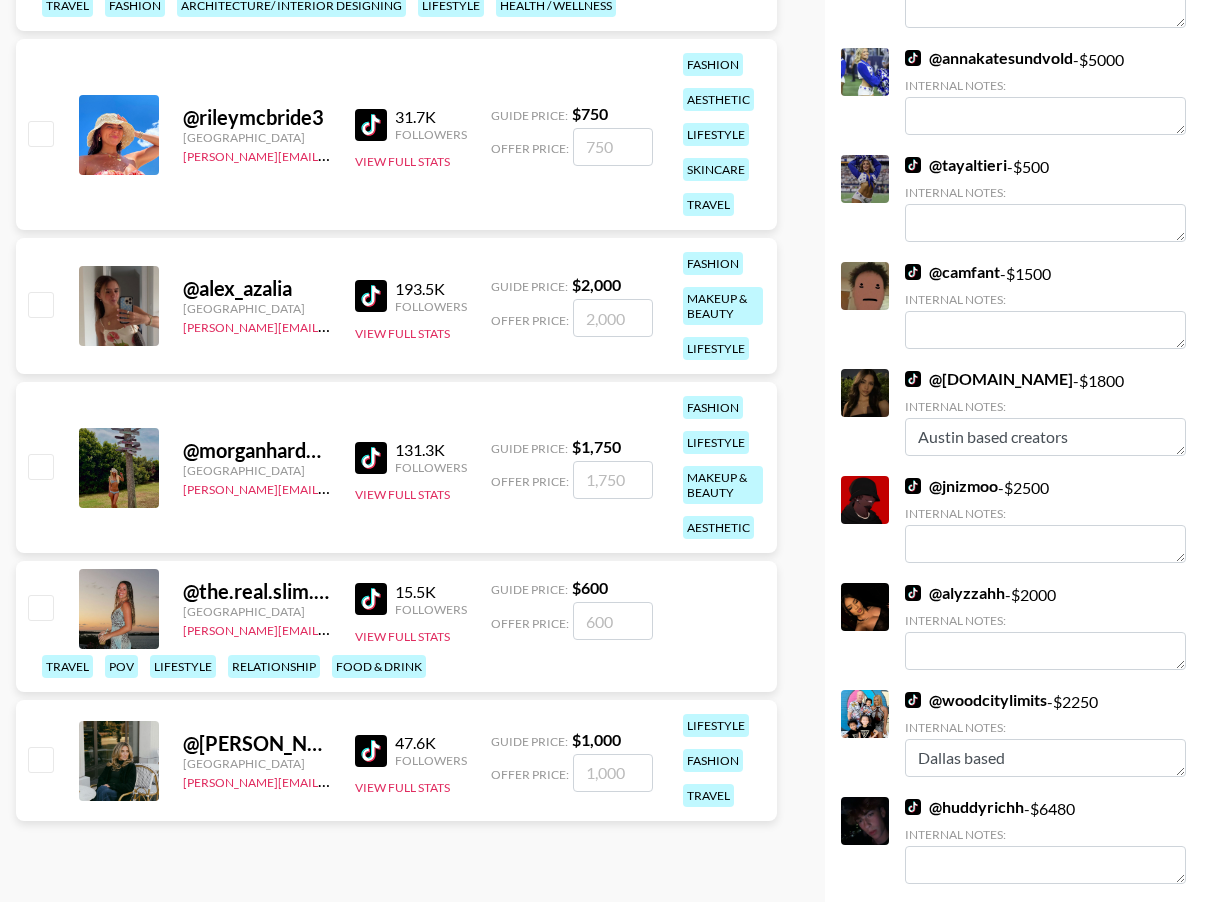 click at bounding box center [40, 607] 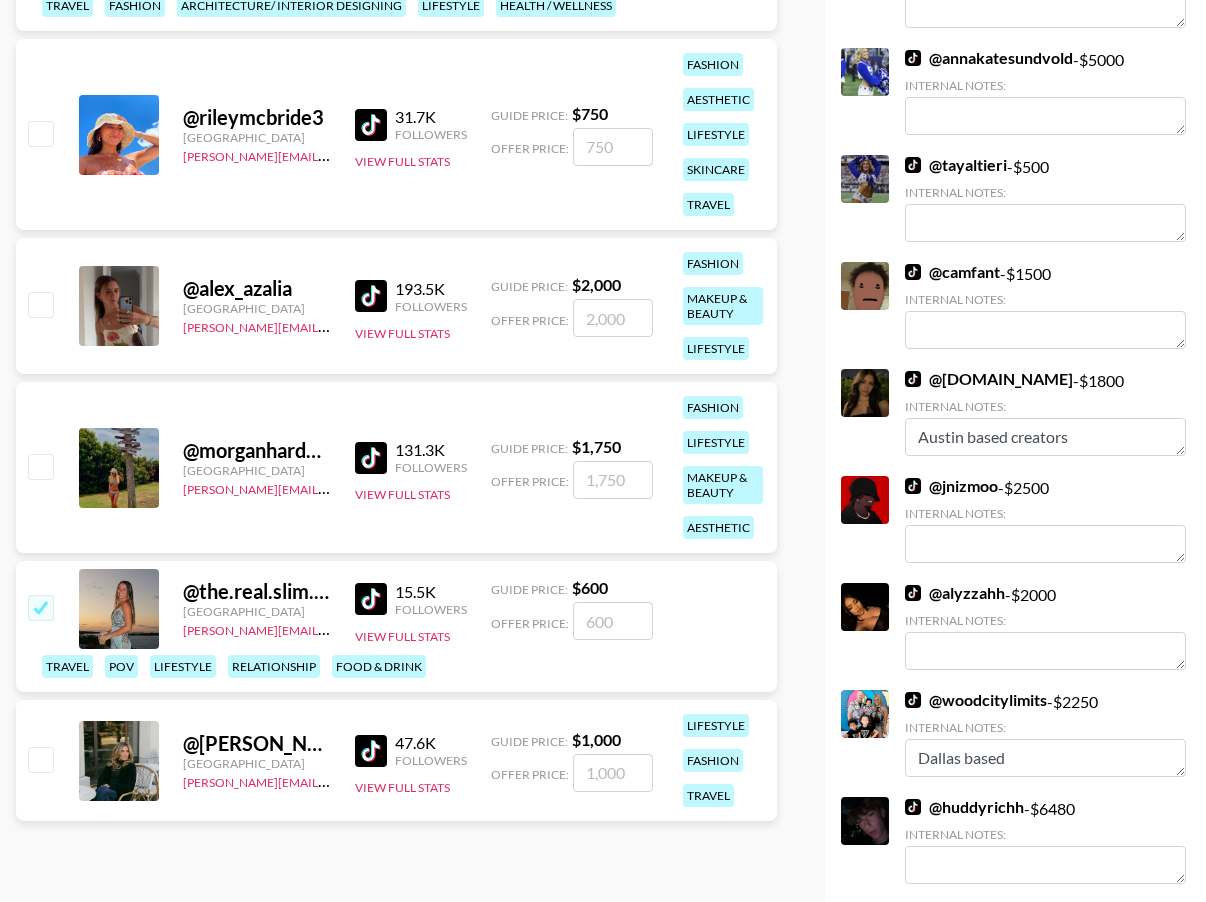 checkbox on "true" 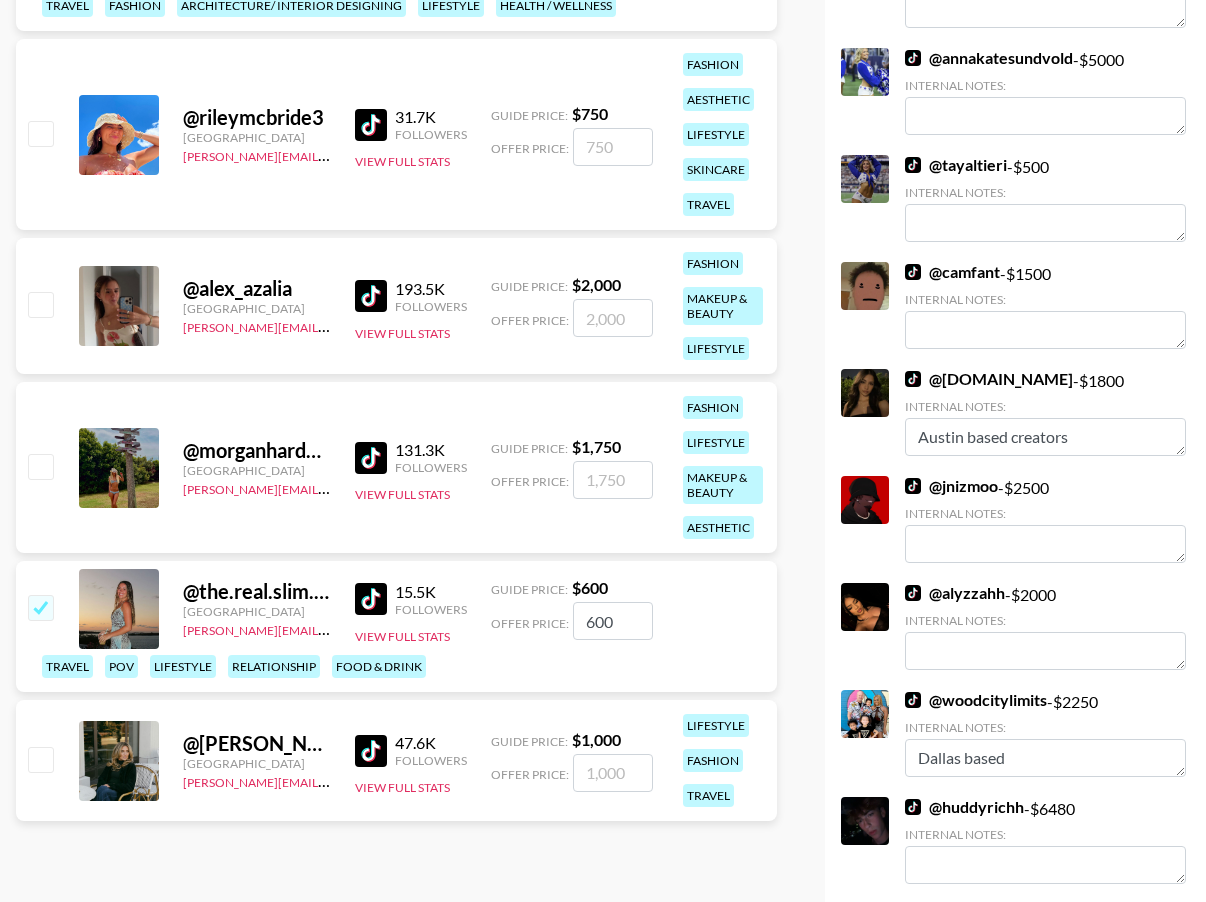click on "Your changes have been saved! Save List Name 101 Media Use Custom Prices? Use Custom Prices Display custom prices to list viewers. Note: This will lock currency and campaign type  for bookers using this list . Cannot be changed if there are already creators on the list. Platform Locked once creators are added, or if "Active Creator Request" is checked.  TikTok Talent -  $ 82,980 @ kulturekay  -  $ 1000 Internal Notes: @ valstechtalk  -  $ 1000 Internal Notes: @ dnaofficial_  -  $ 2000 Internal Notes: @ kaitlyn.drew  -  $ 800 Internal Notes: Just moved to TX!  @ jstkara  -  $ 9000 Internal Notes: @ ilikehaskell  -  $ 2000 Internal Notes: @ nickviddzz  -  $ 1500 Internal Notes: @ himandherofficial  -  $ 9000 Internal Notes: @ 1angelleslife  -  $ 3000 Internal Notes: @ annakatesundvold  -  $ 5000 Internal Notes: @ tayaltieri  -  $ 500 Internal Notes: @ camfant  -  $ 1500 Internal Notes: @ maryamshai.kh  -  $ 1800 Internal Notes: Austin based creators @ jnizmoo  -  $ 2500 Internal Notes: @ alyzzahh" at bounding box center (1015, 501) 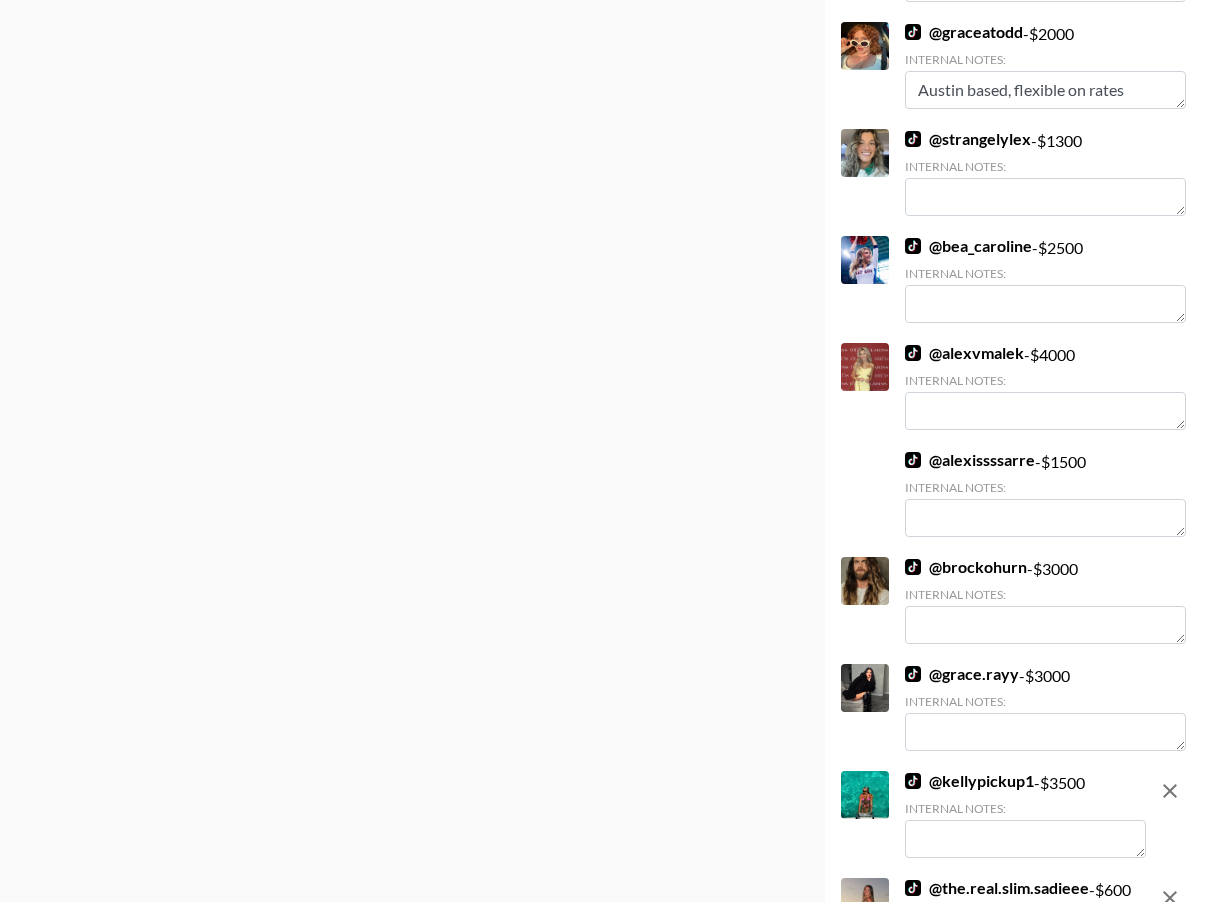 scroll, scrollTop: 2877, scrollLeft: 0, axis: vertical 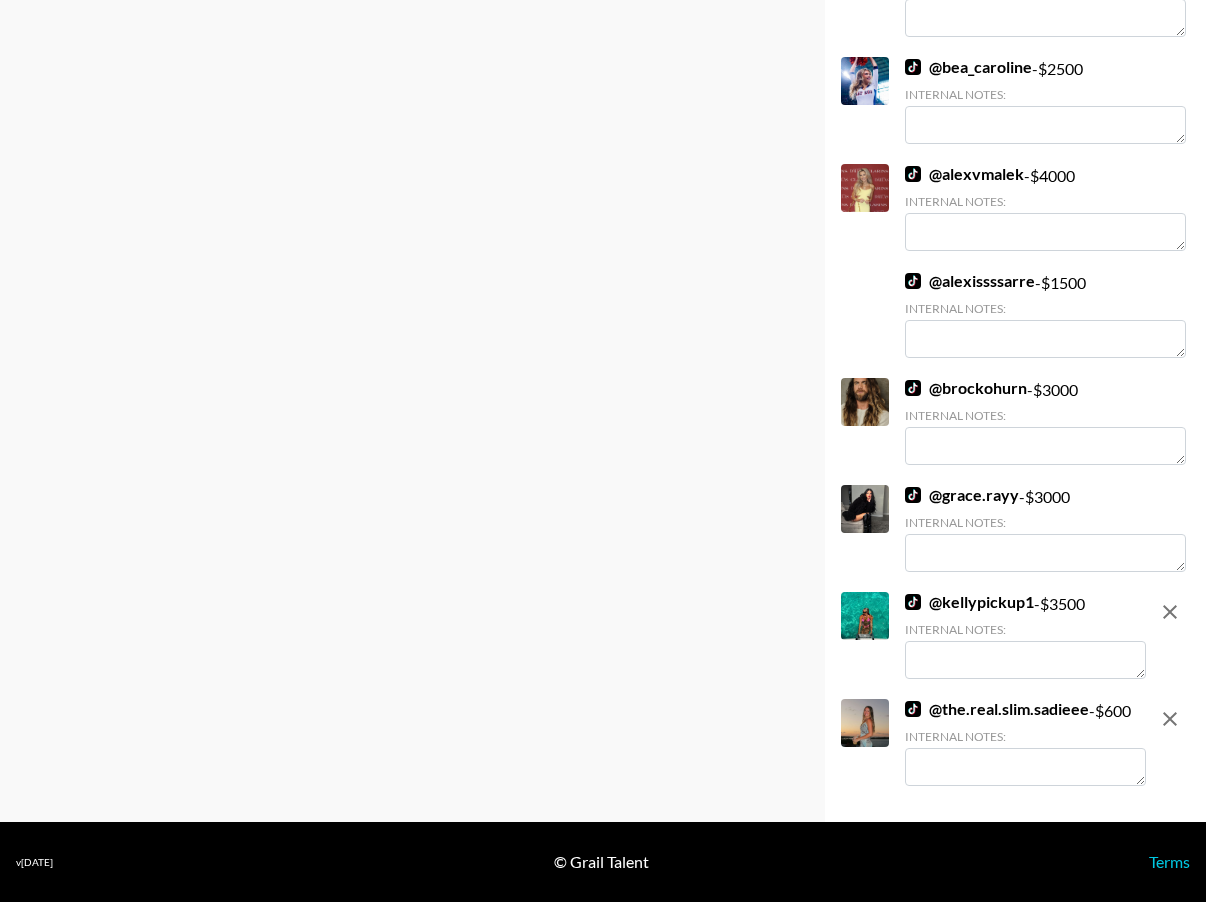 click at bounding box center [1025, 660] 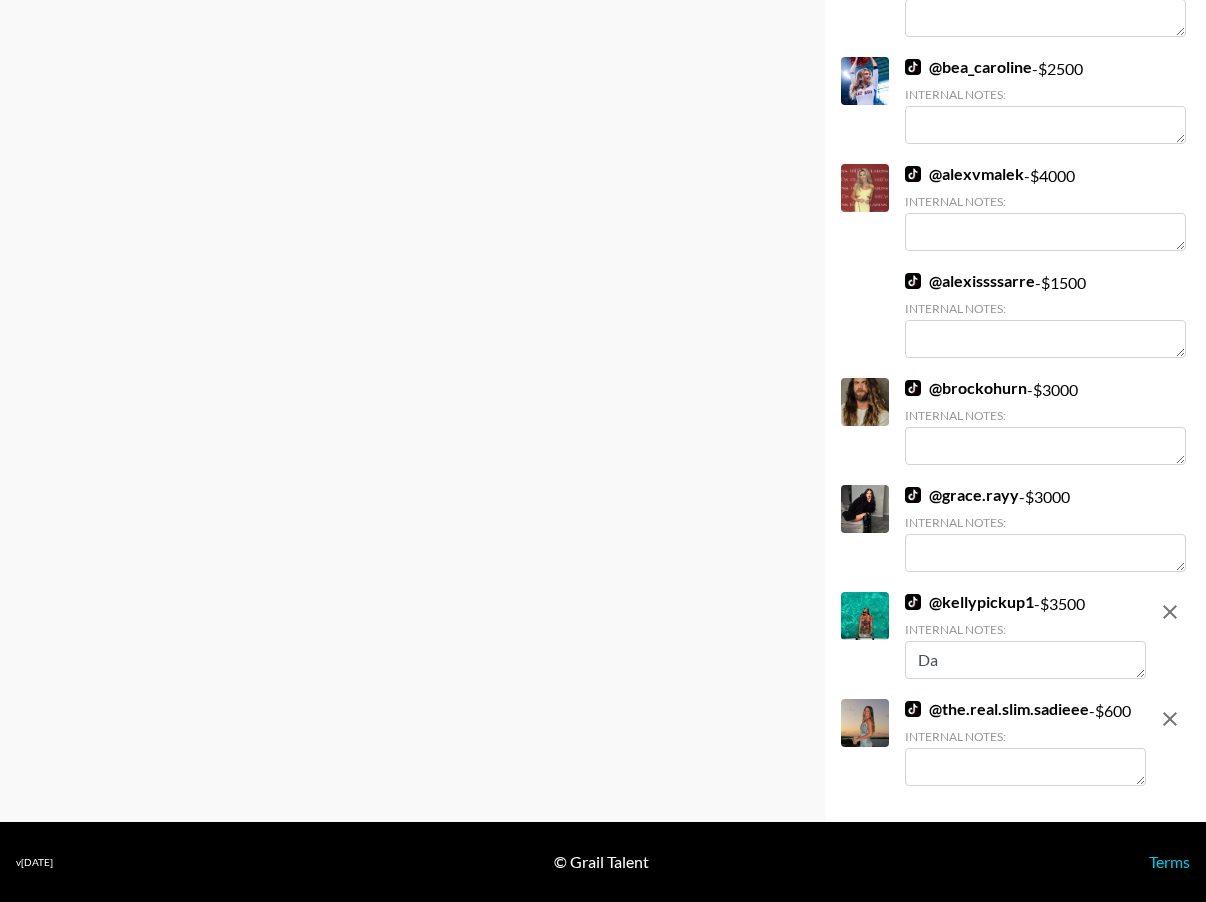type on "D" 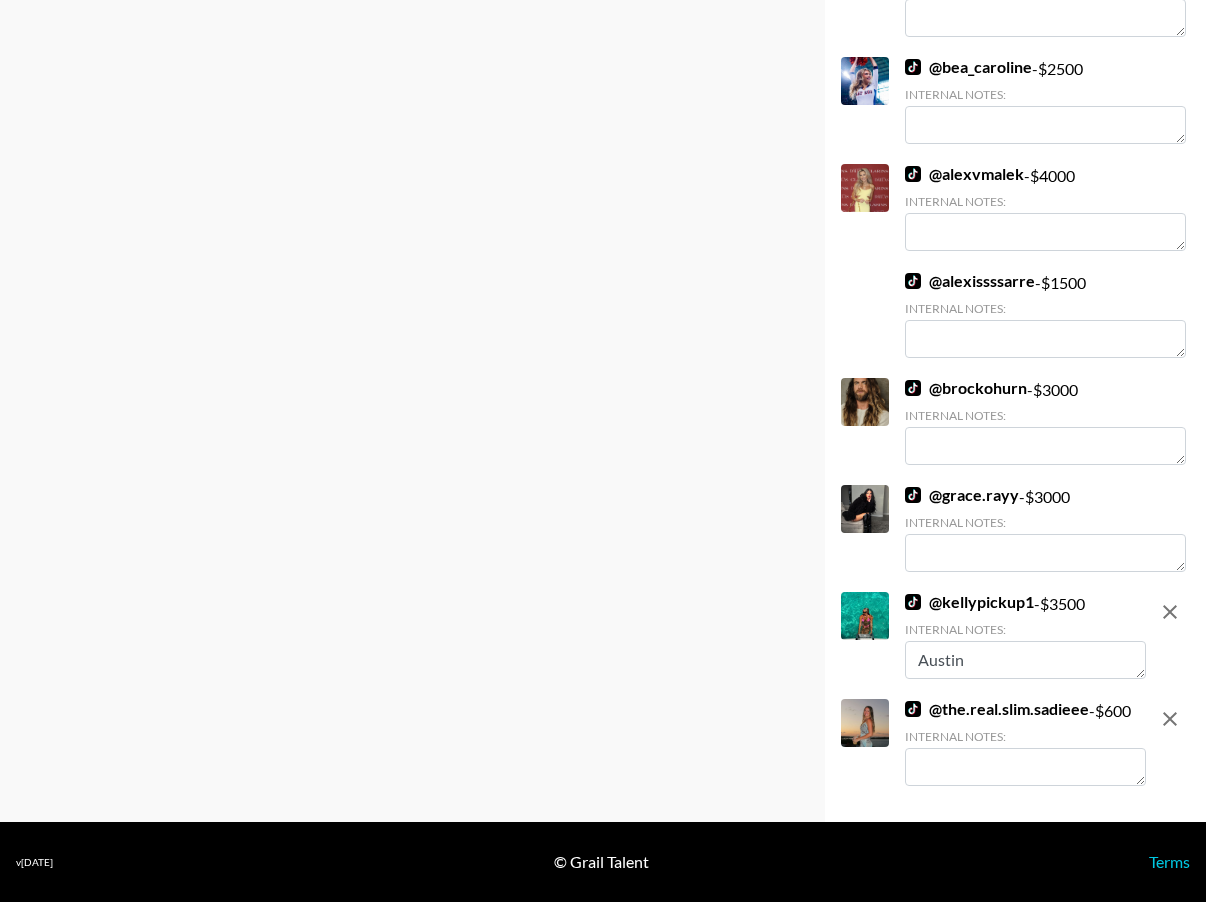 type on "Austin" 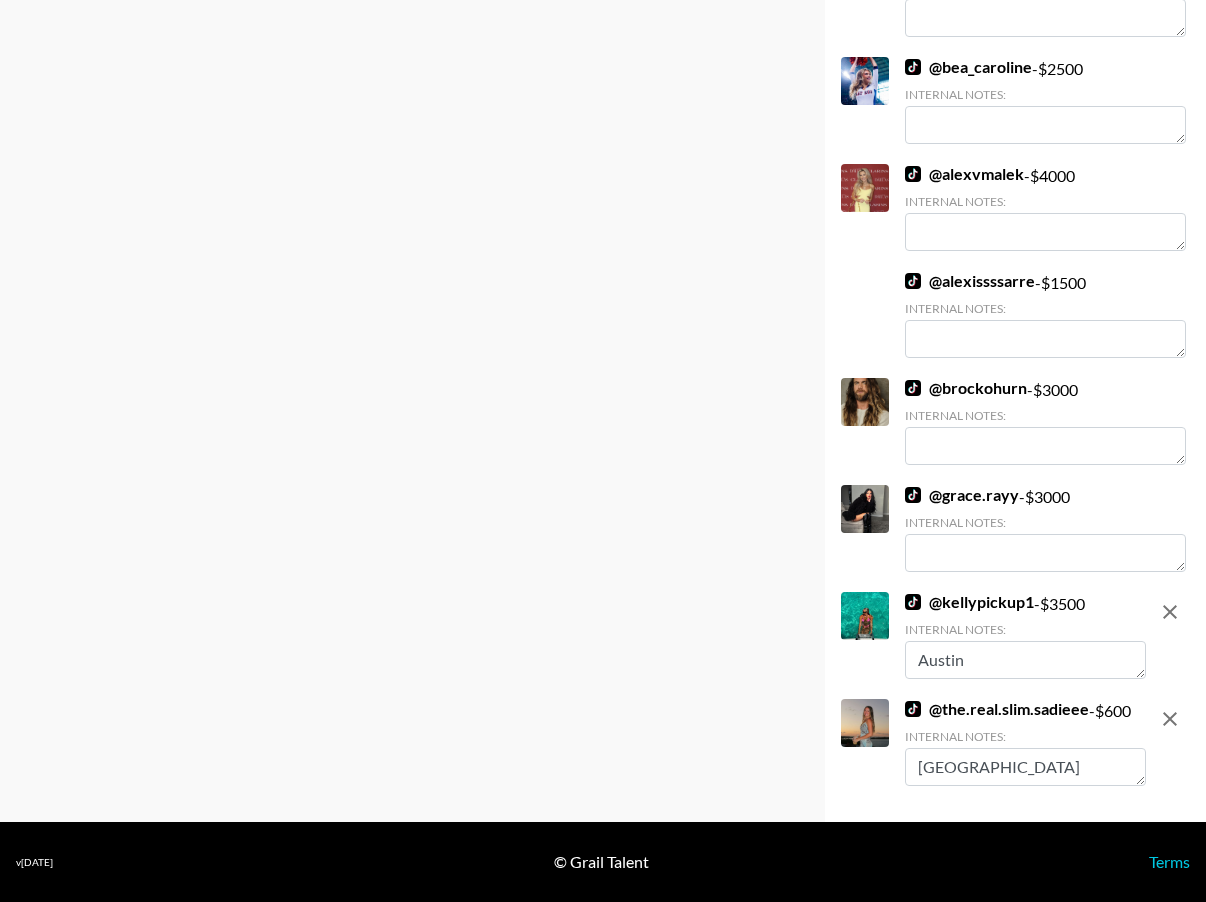 type on "Dallas" 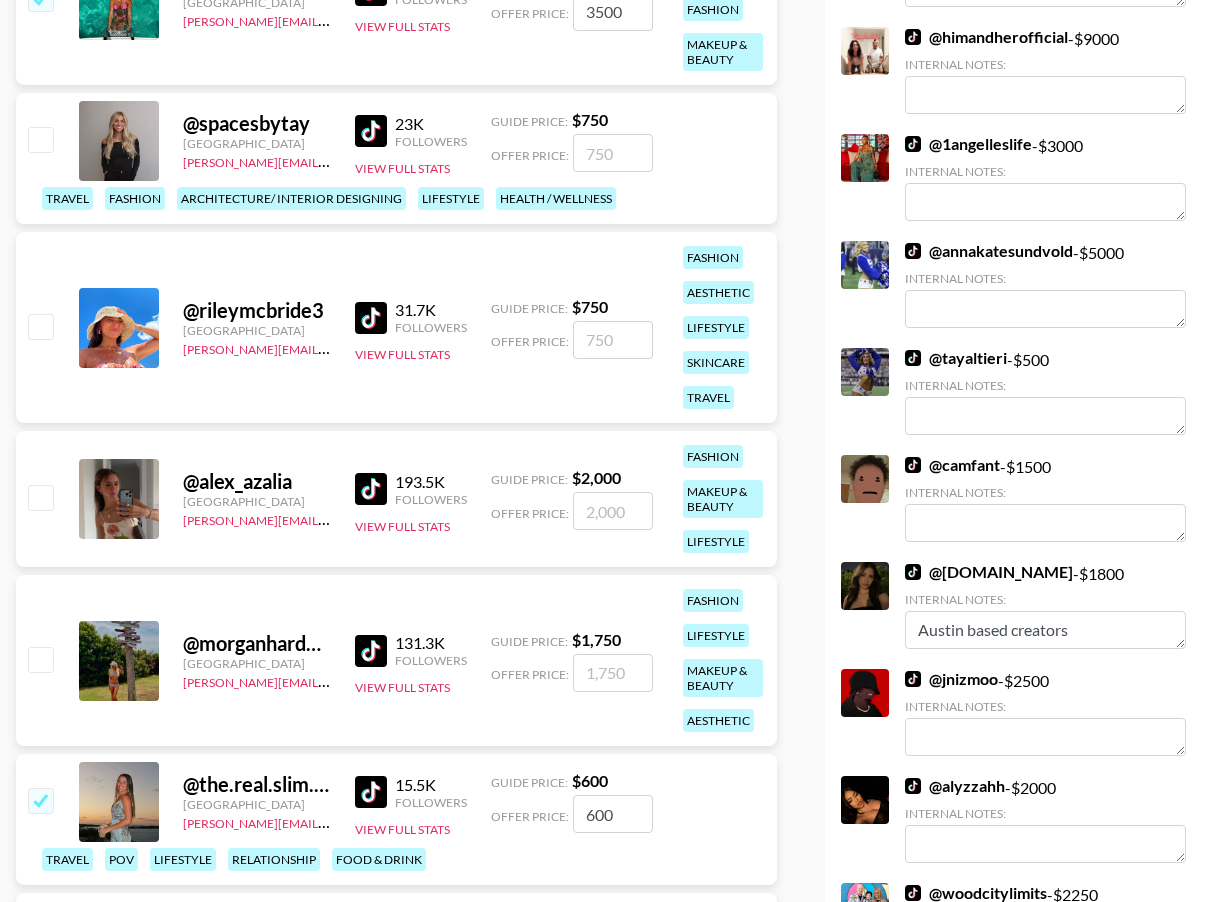 scroll, scrollTop: 0, scrollLeft: 0, axis: both 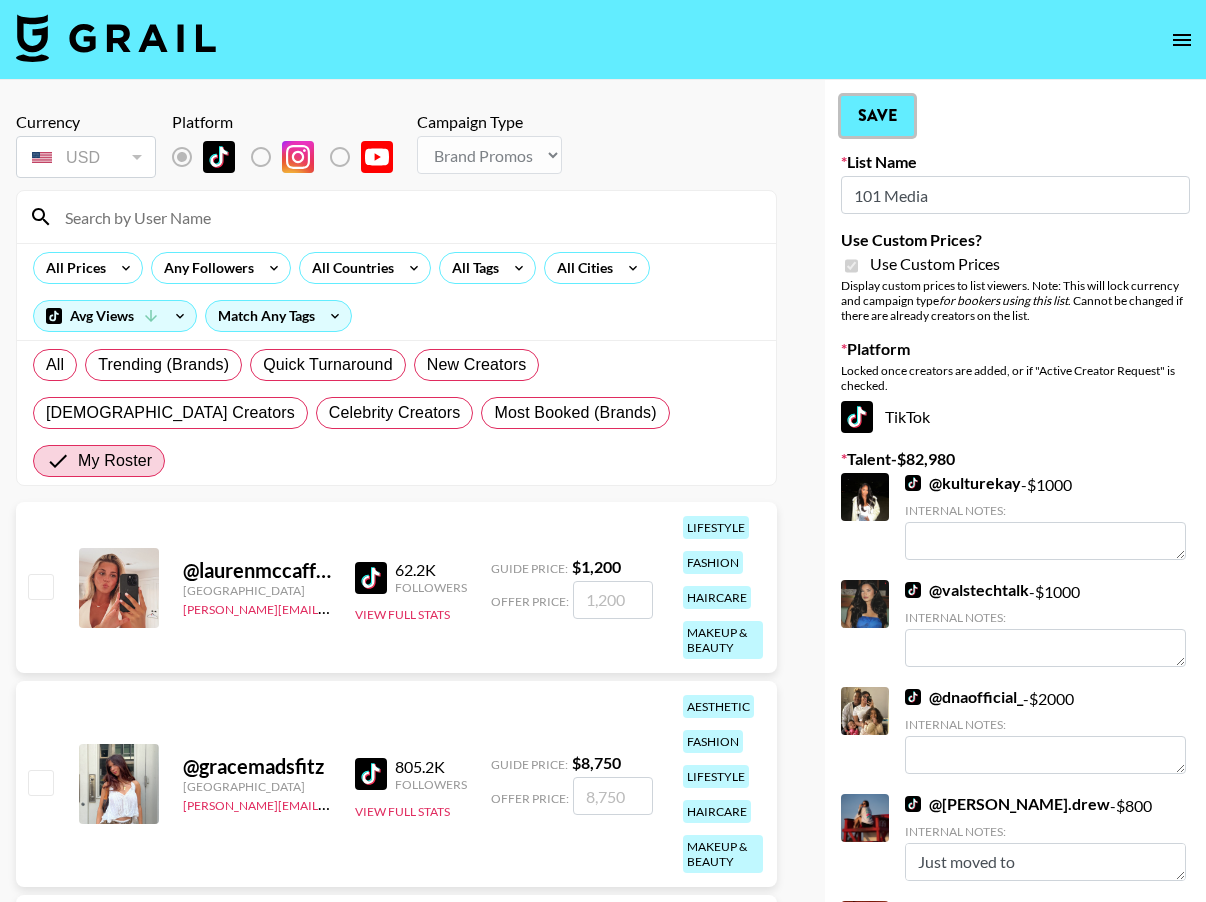 click on "Save" at bounding box center (877, 116) 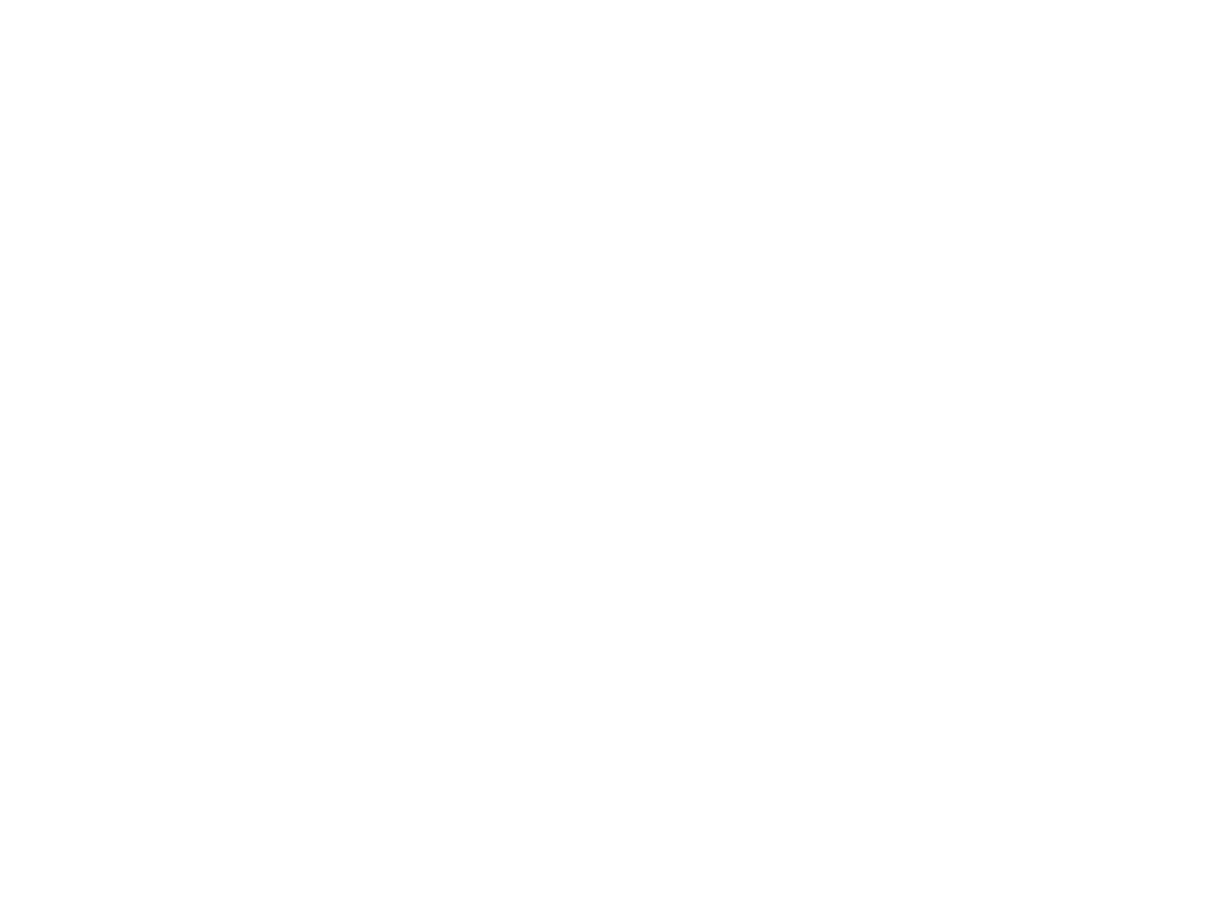 scroll, scrollTop: 0, scrollLeft: 0, axis: both 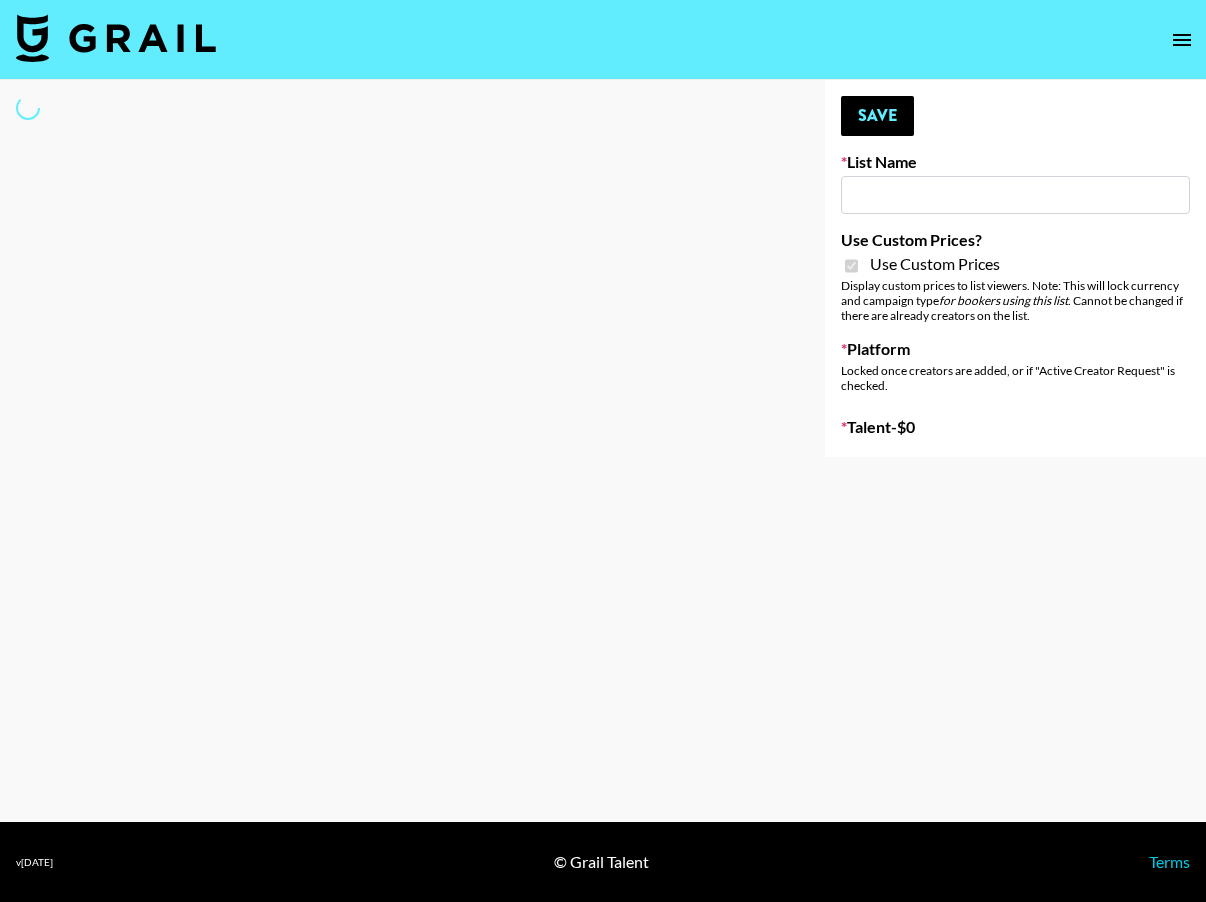 type on "Manna App" 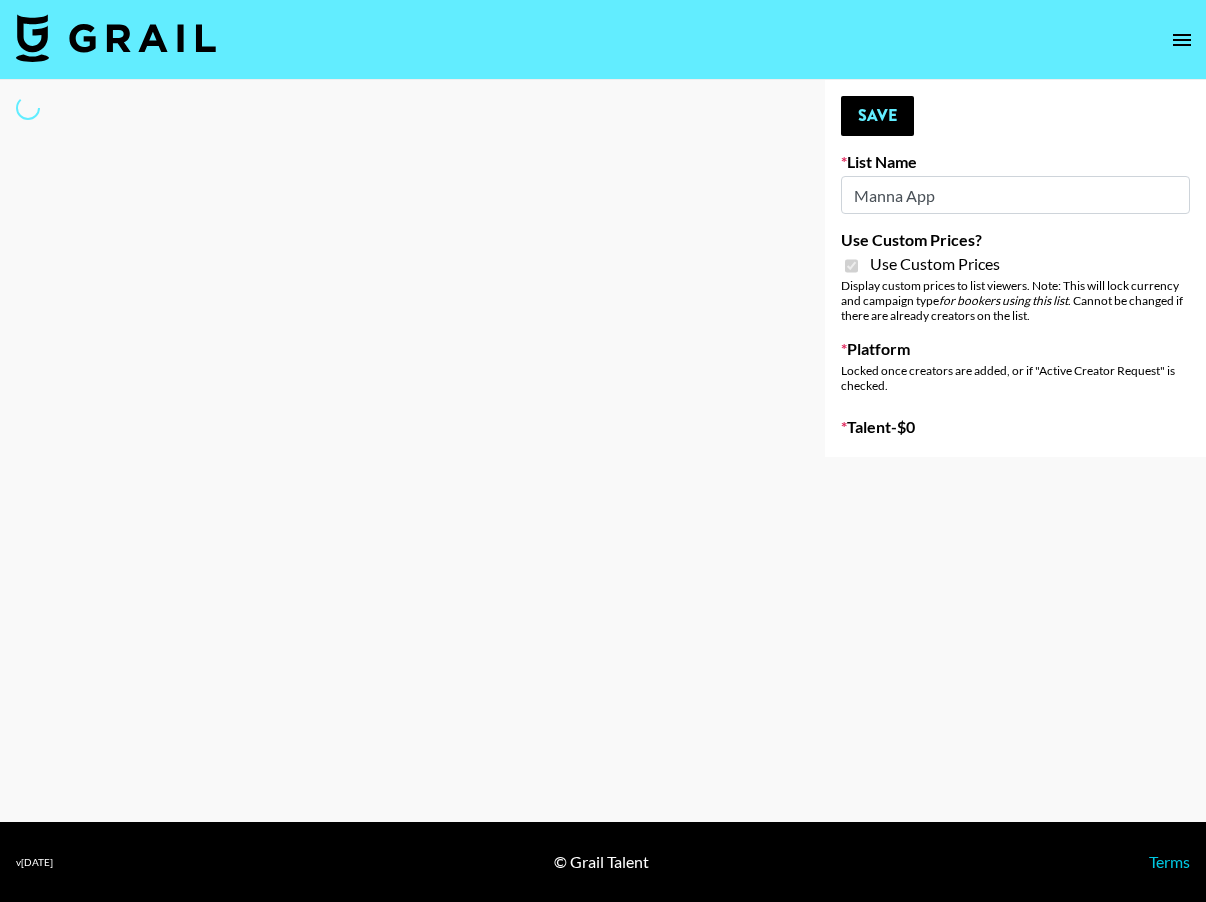 select on "Brand" 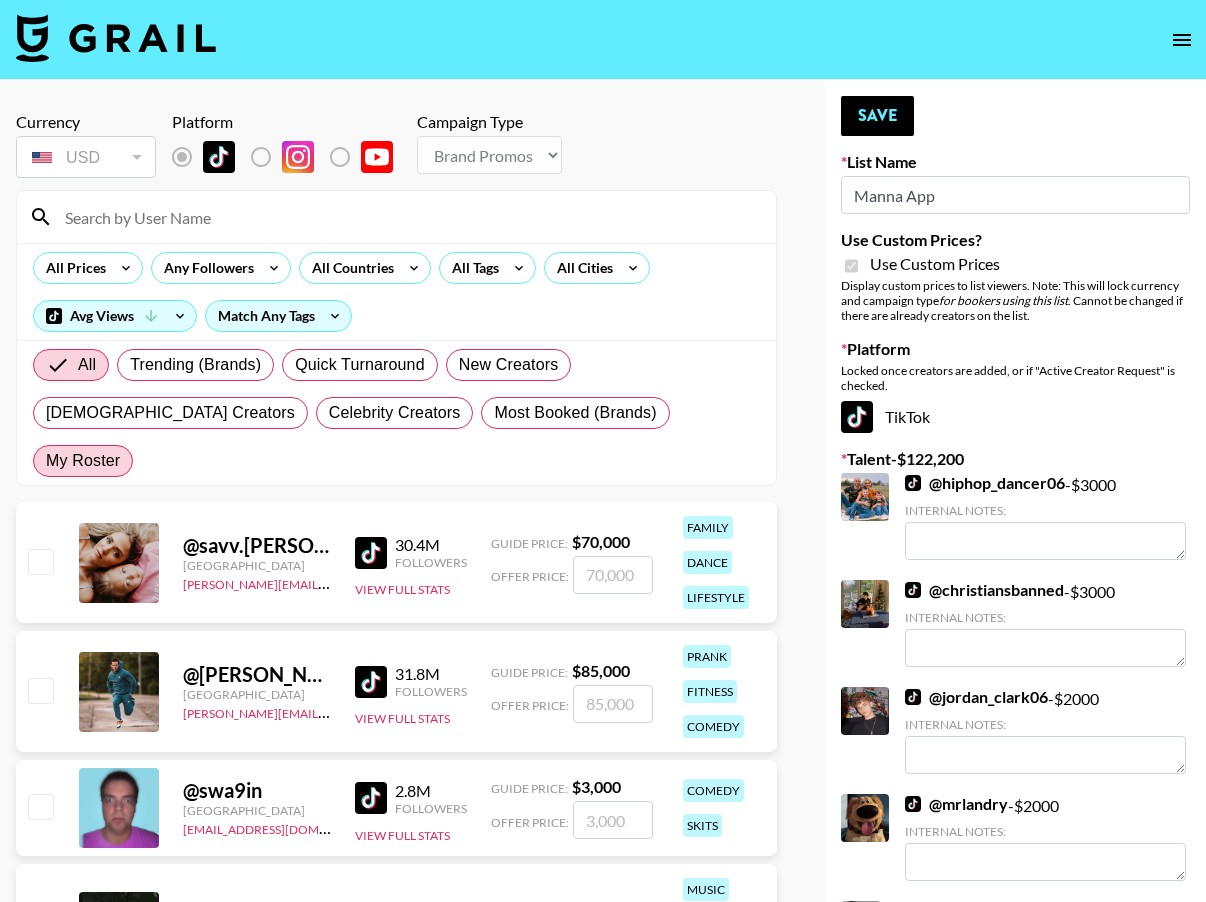 click on "My Roster" at bounding box center [83, 461] 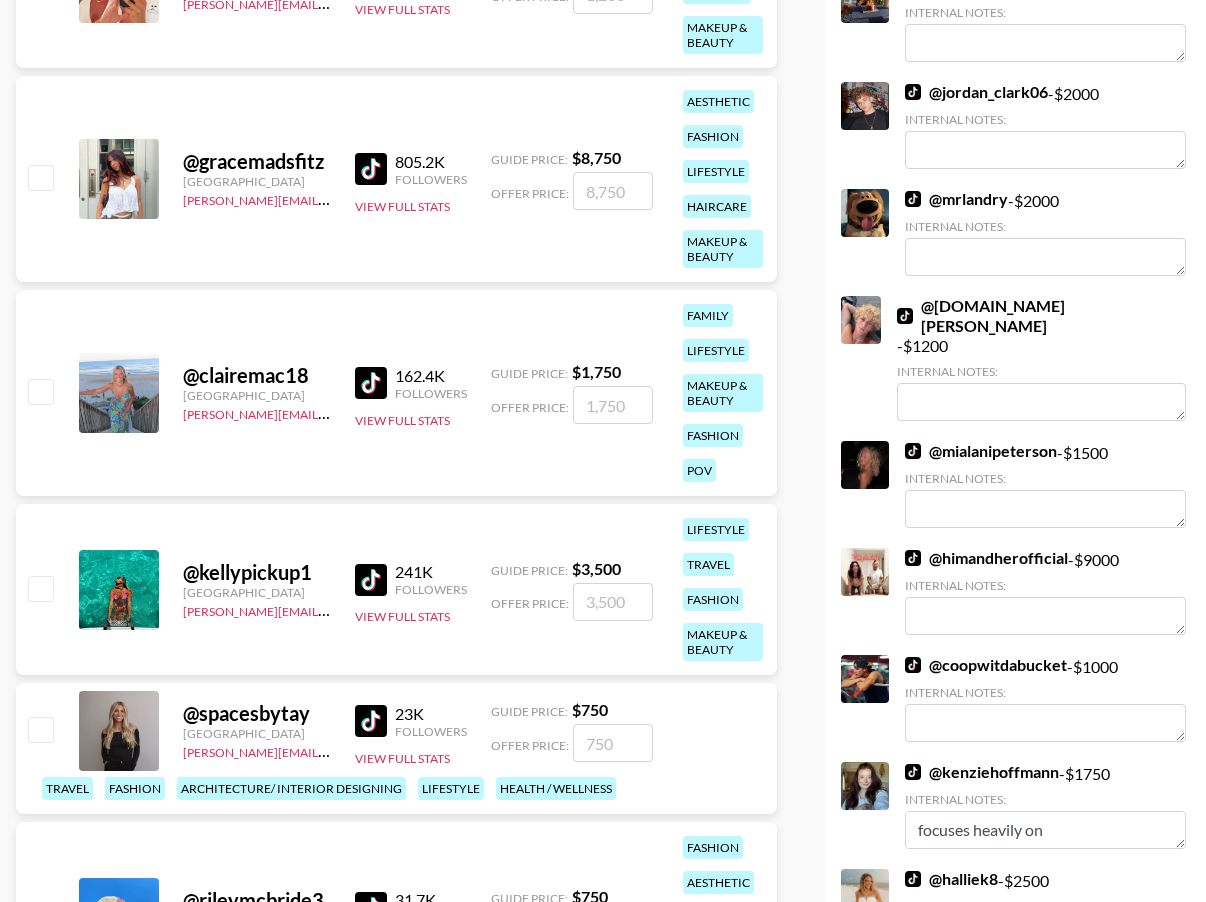 scroll, scrollTop: 918, scrollLeft: 0, axis: vertical 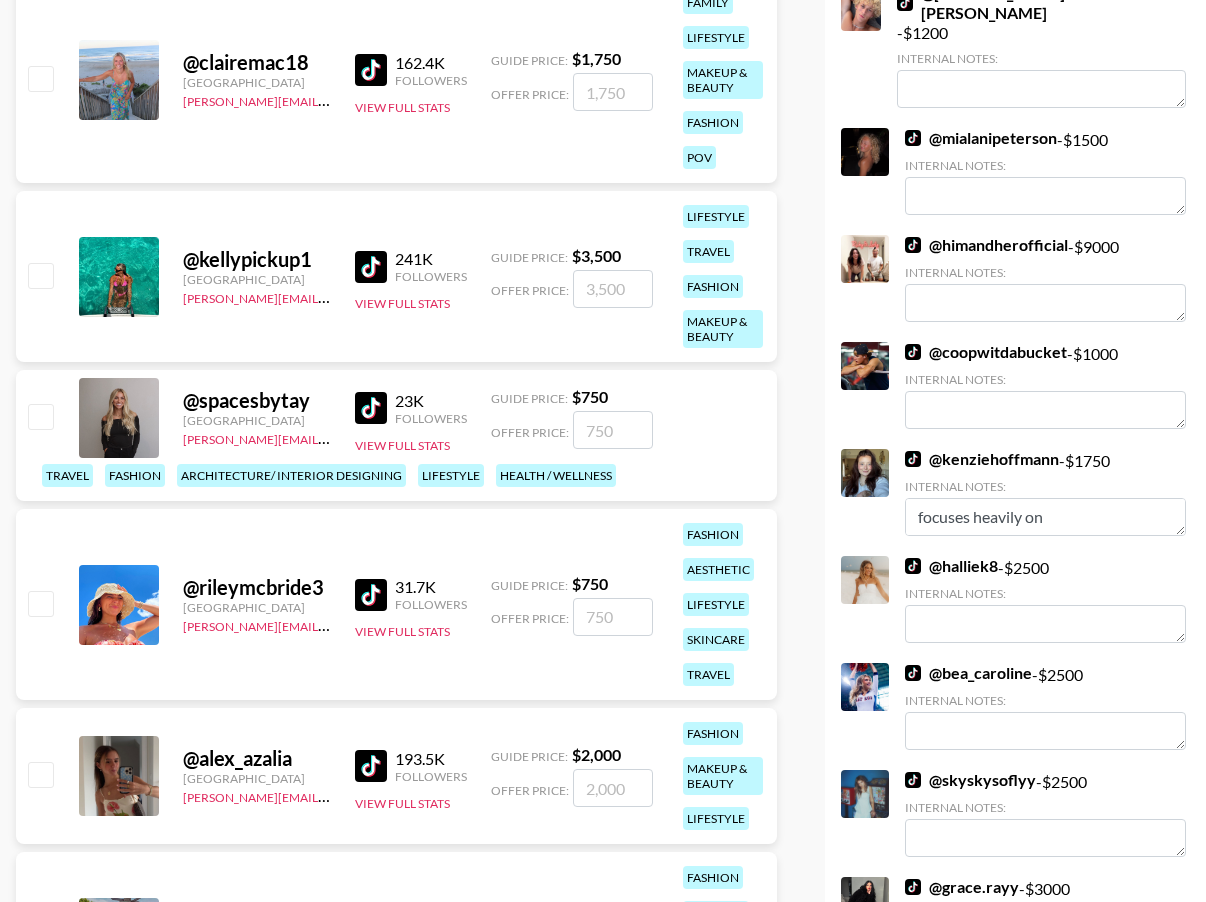 click at bounding box center [40, 275] 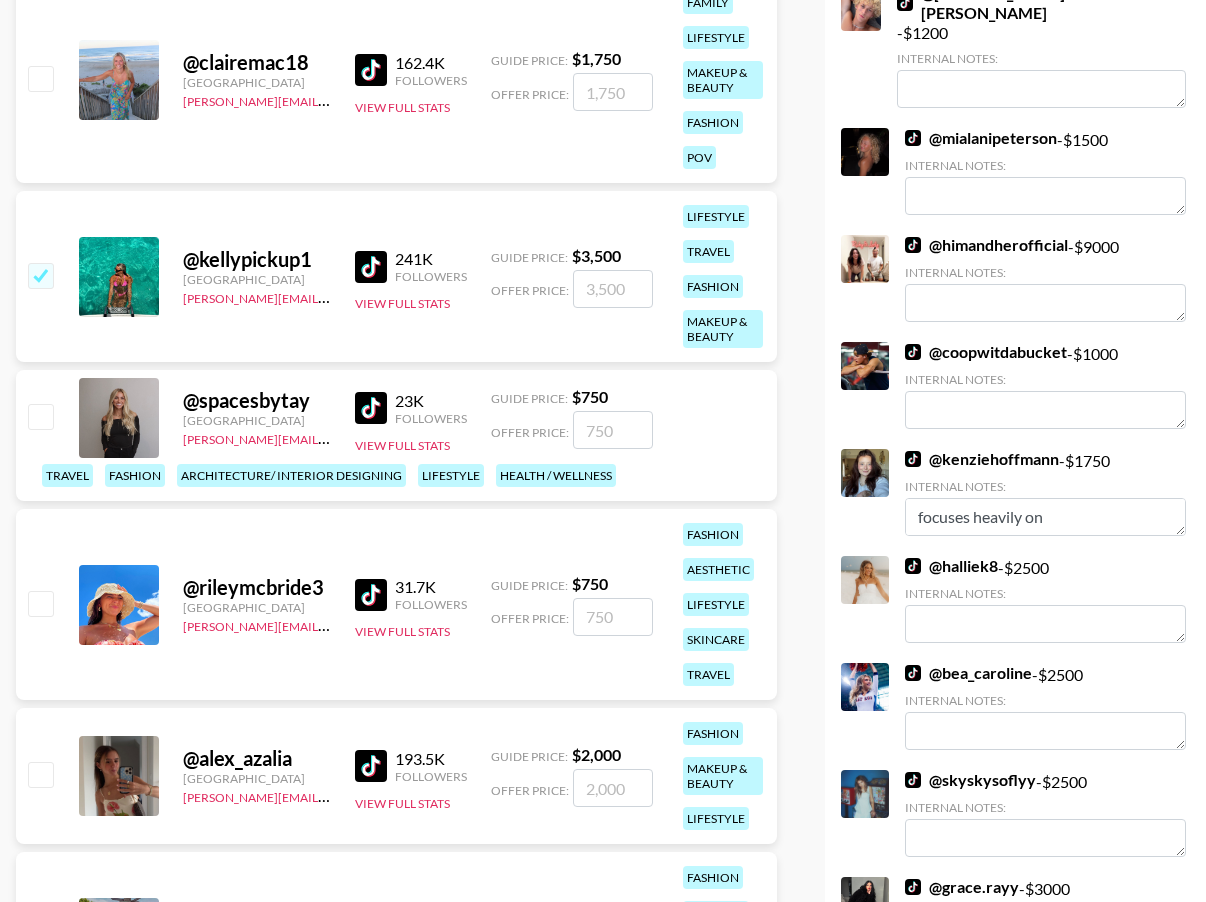 checkbox on "true" 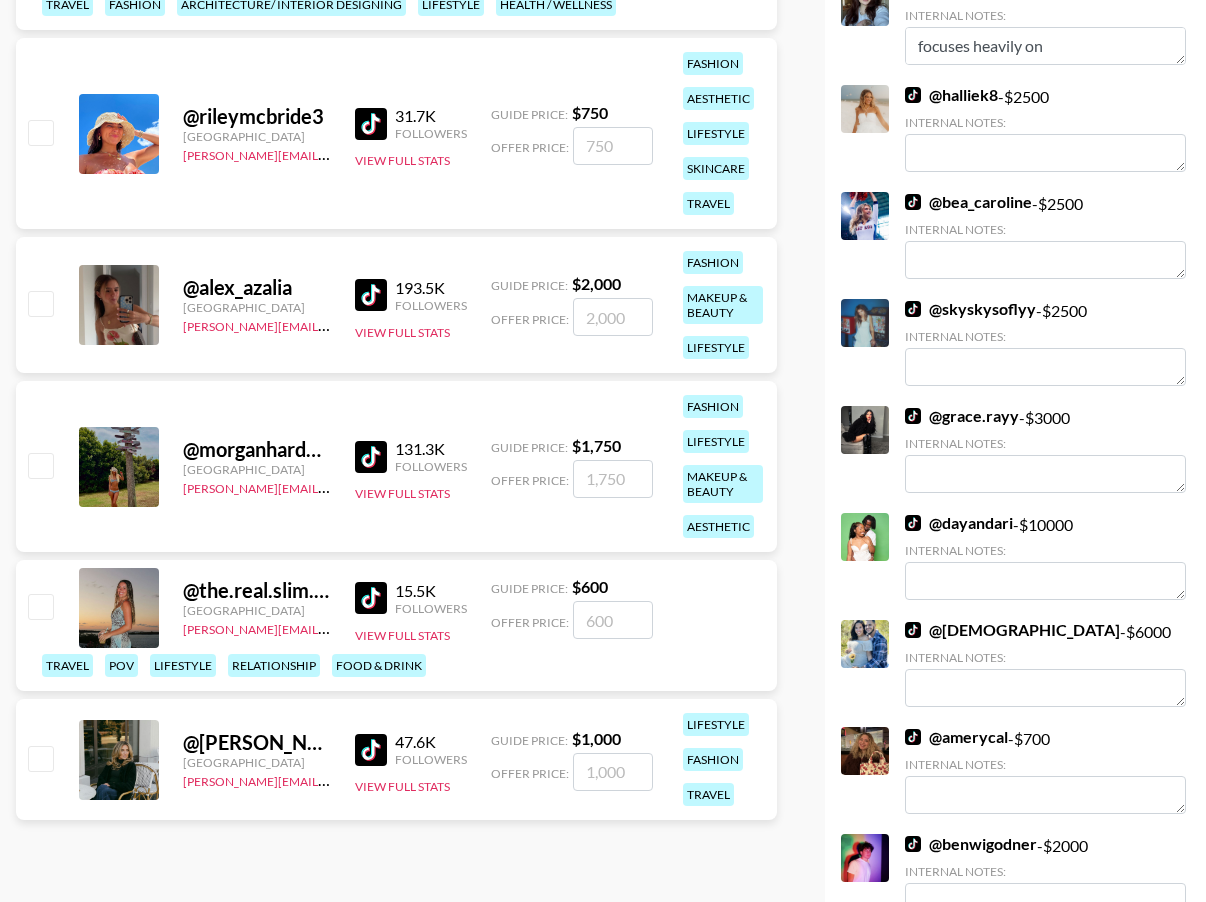 scroll, scrollTop: 1439, scrollLeft: 0, axis: vertical 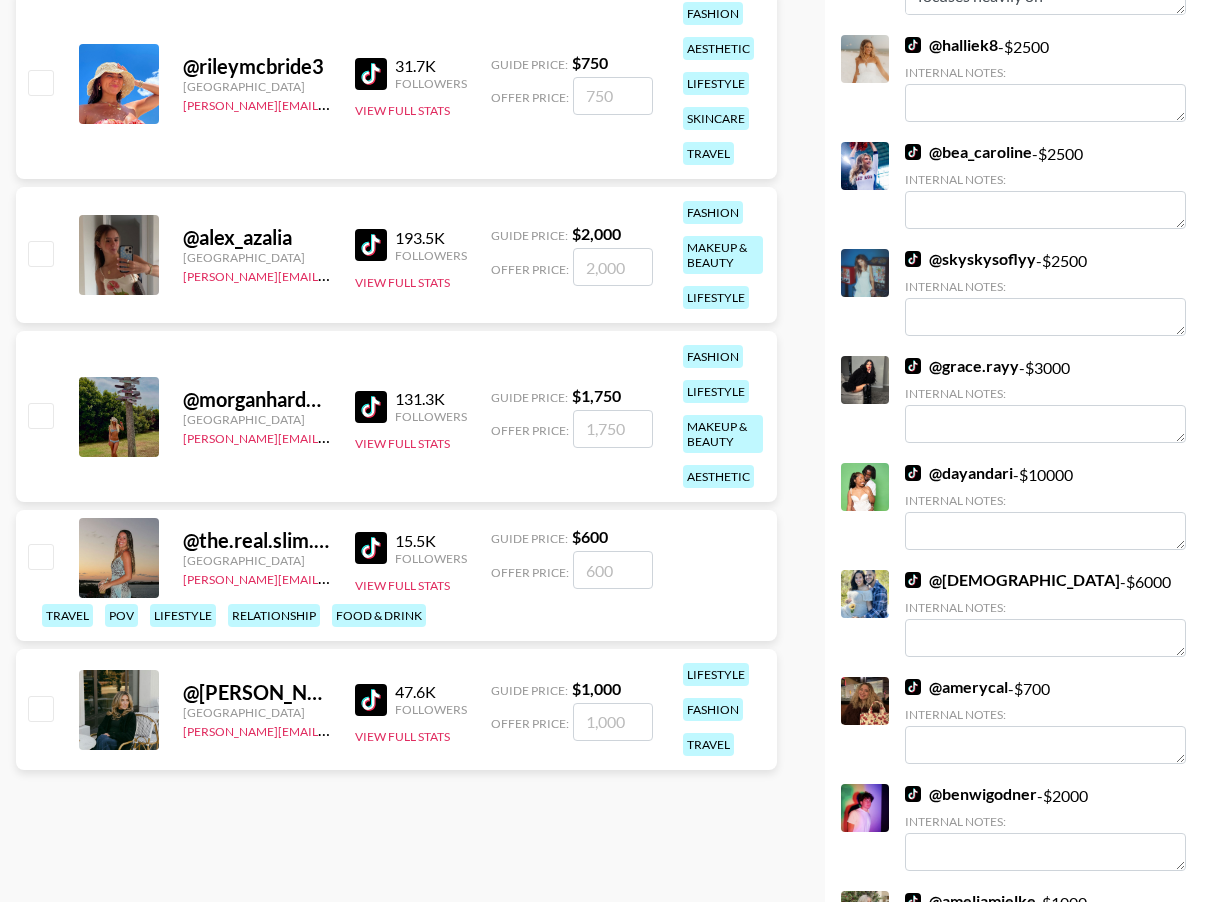 click at bounding box center (40, 556) 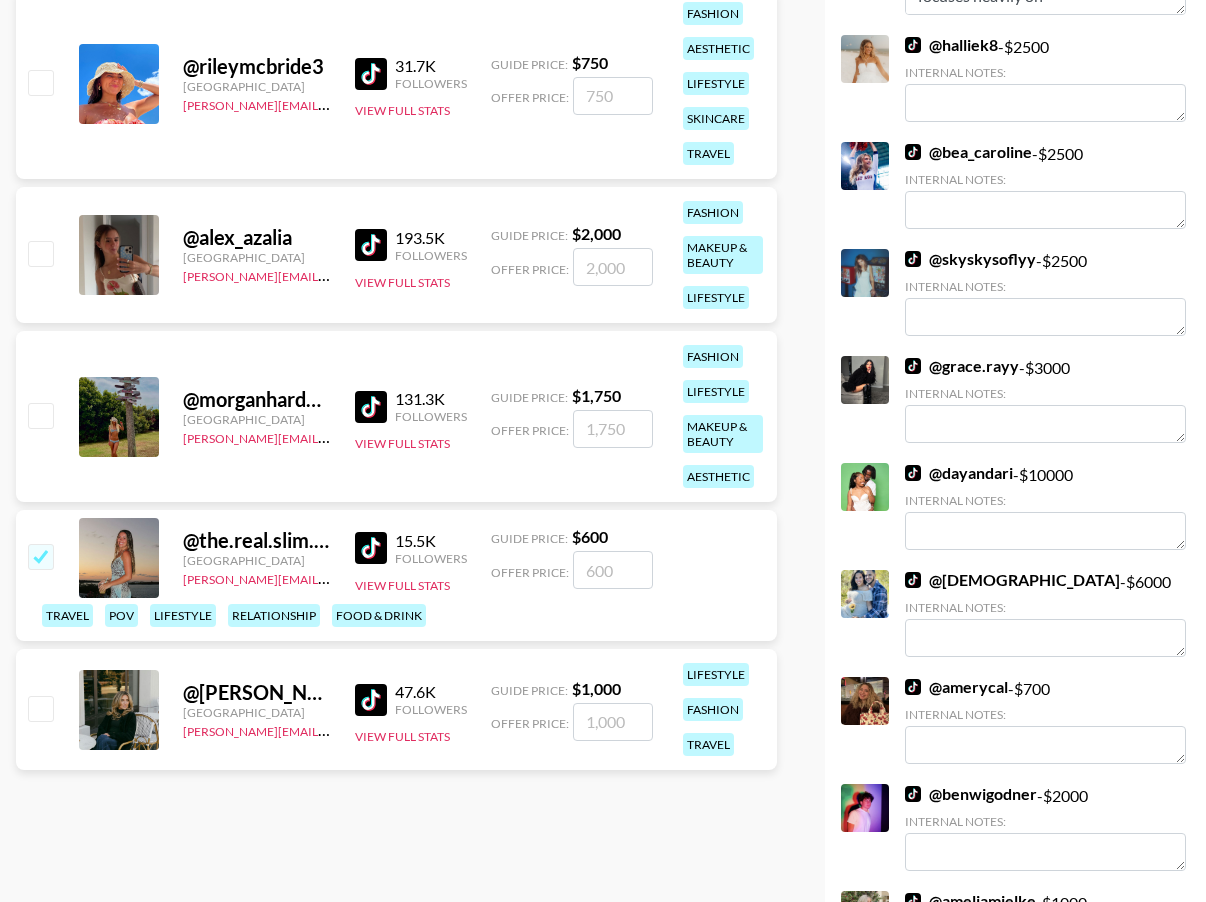 checkbox on "true" 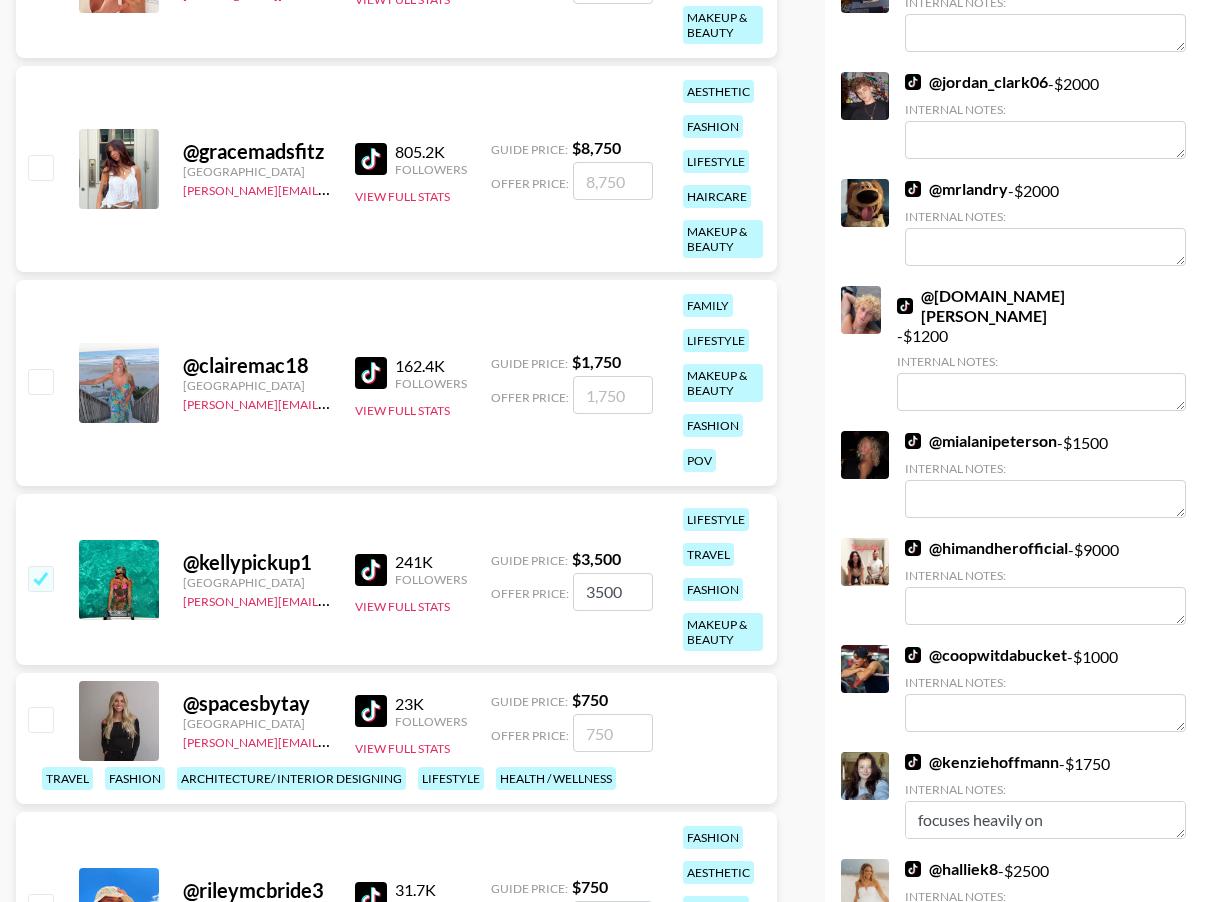 scroll, scrollTop: 565, scrollLeft: 0, axis: vertical 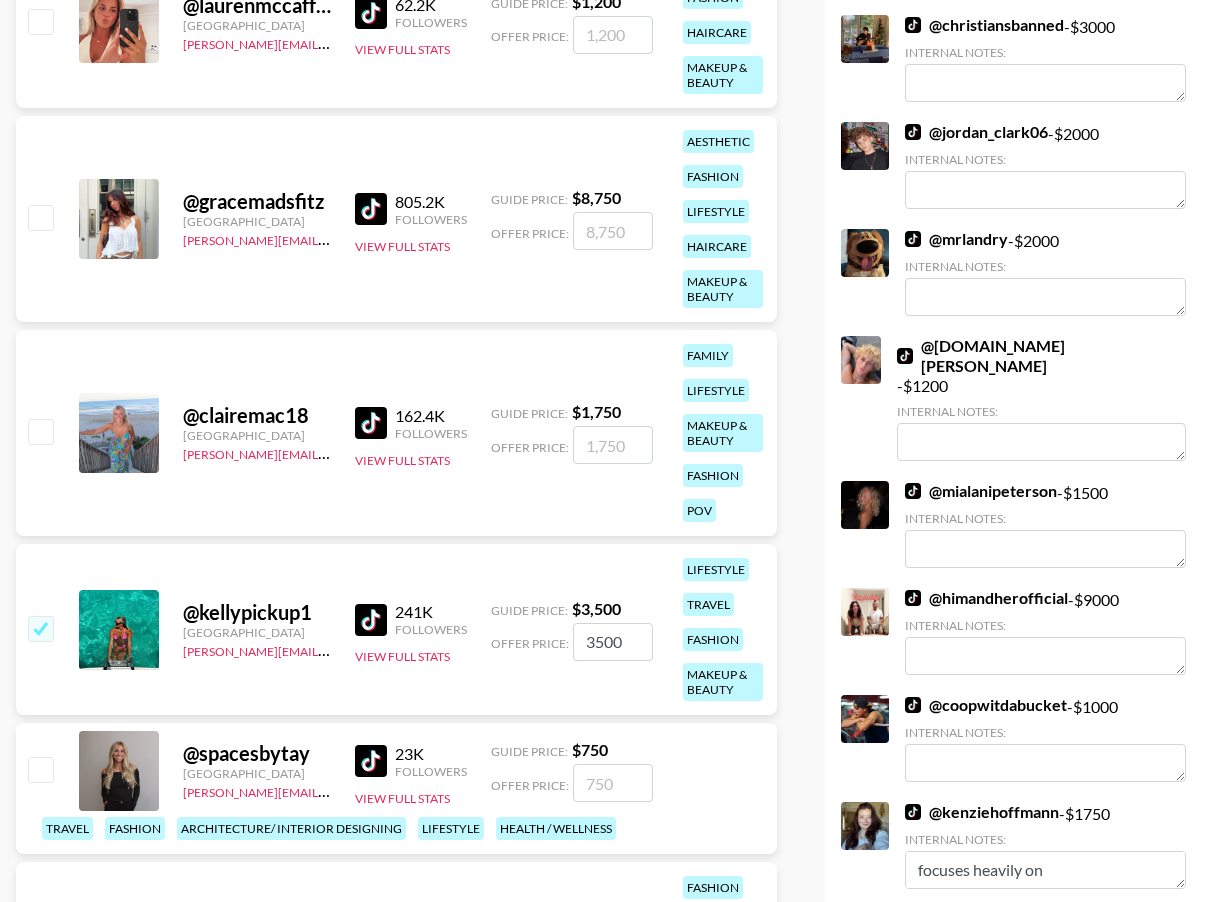 click at bounding box center [40, 431] 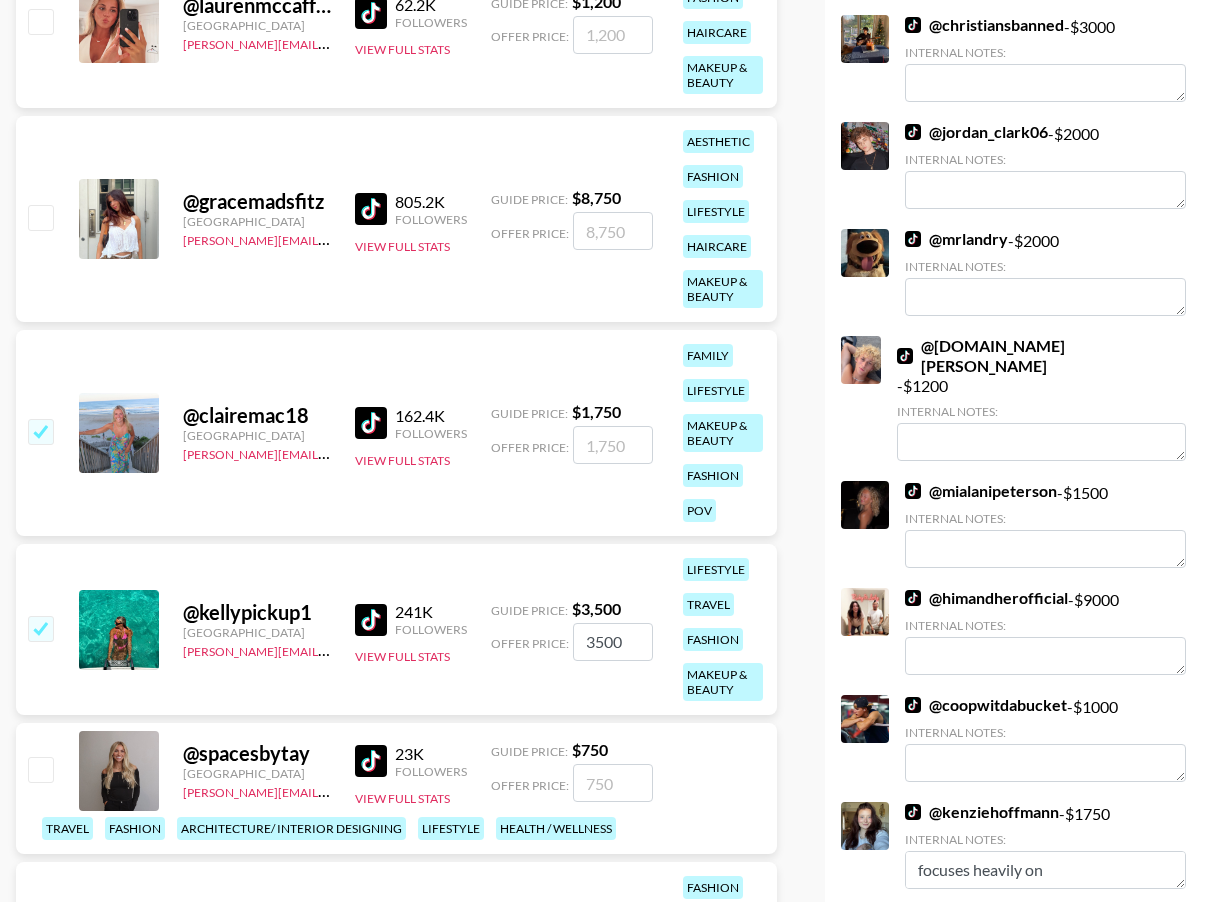 checkbox on "true" 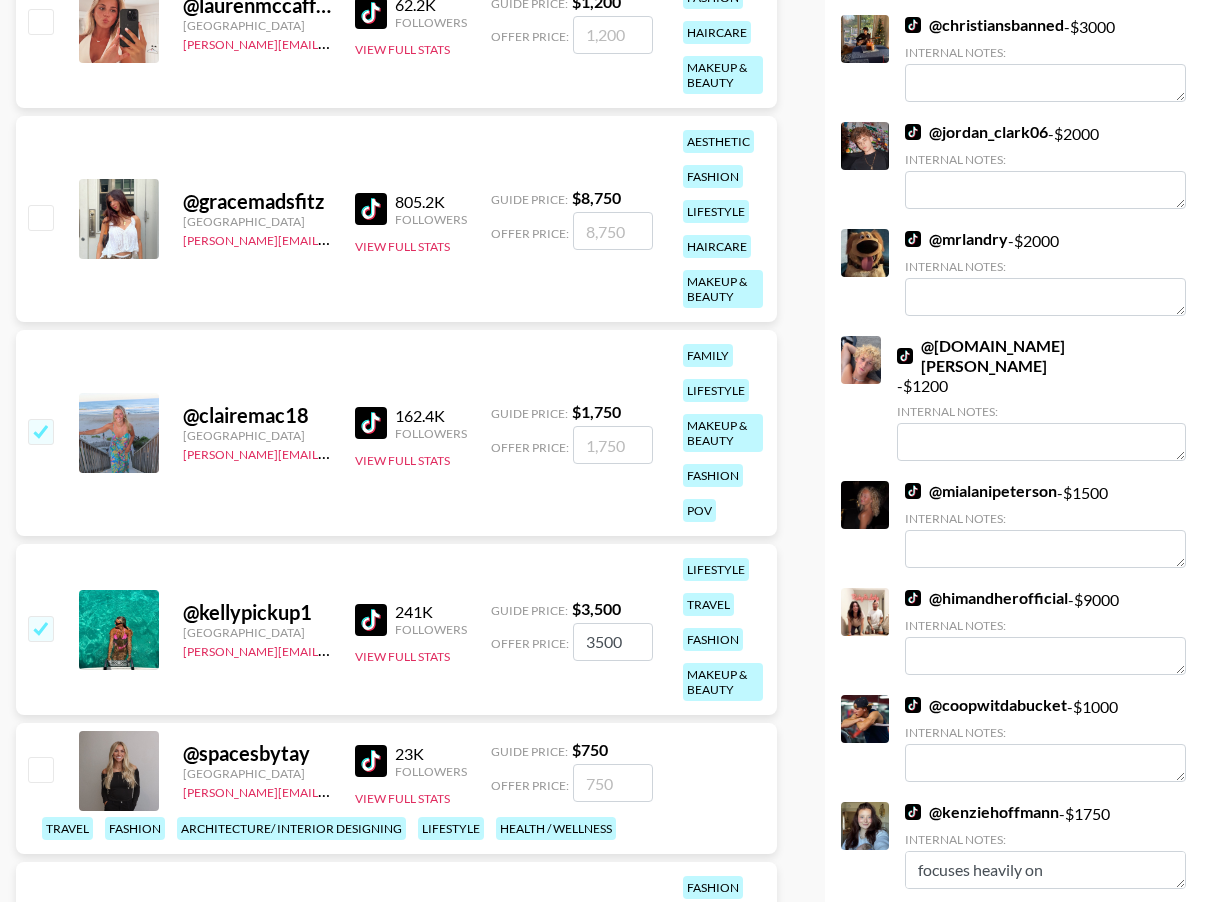 type on "1750" 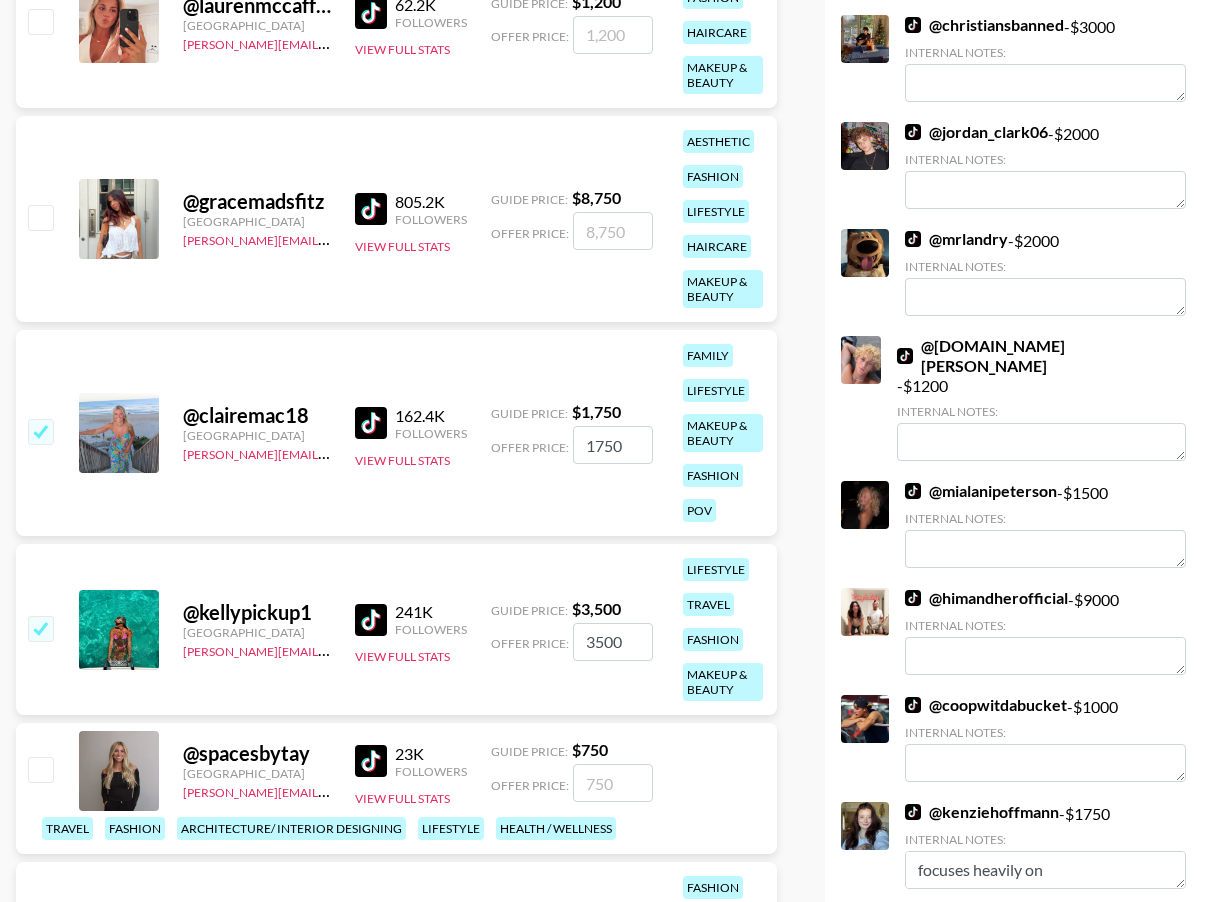 scroll, scrollTop: 0, scrollLeft: 0, axis: both 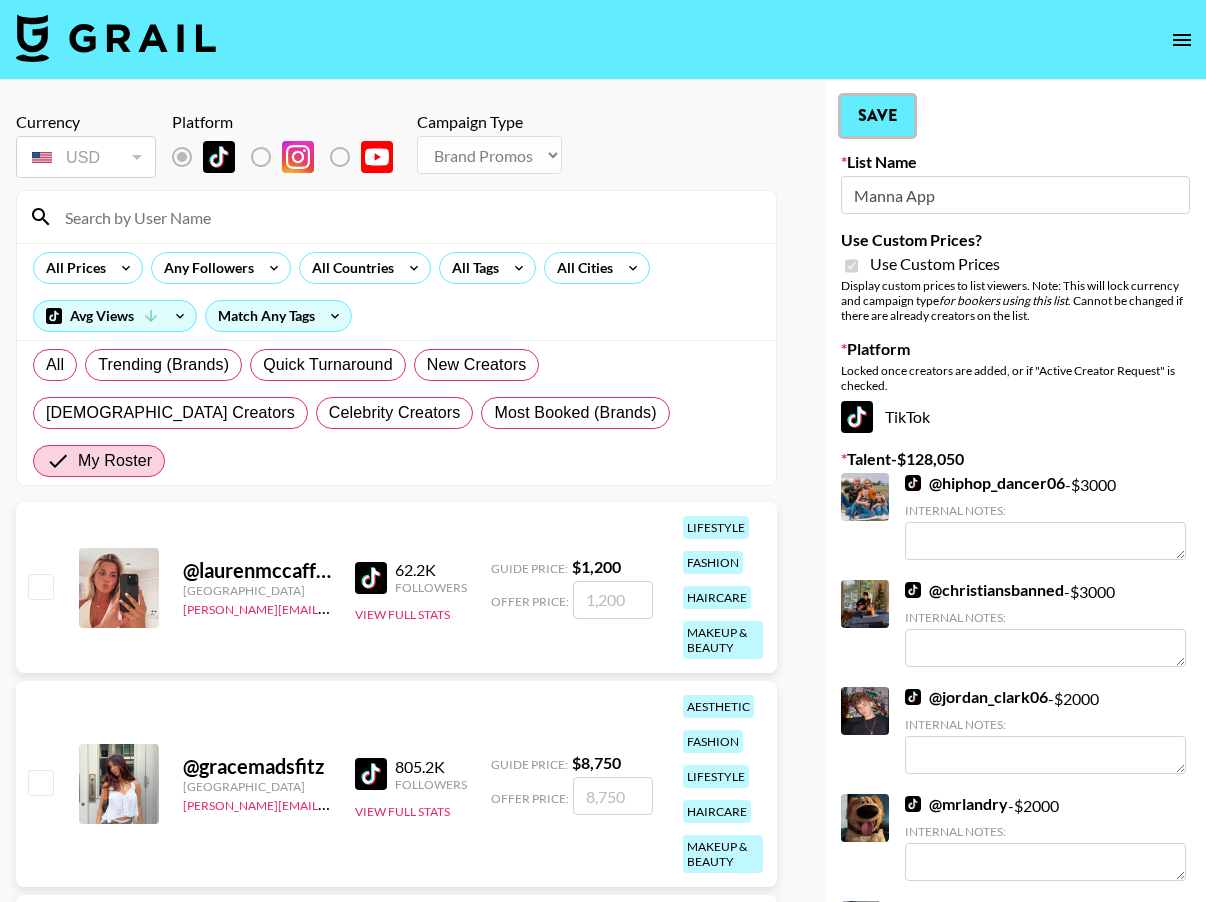 click on "Save" at bounding box center [877, 116] 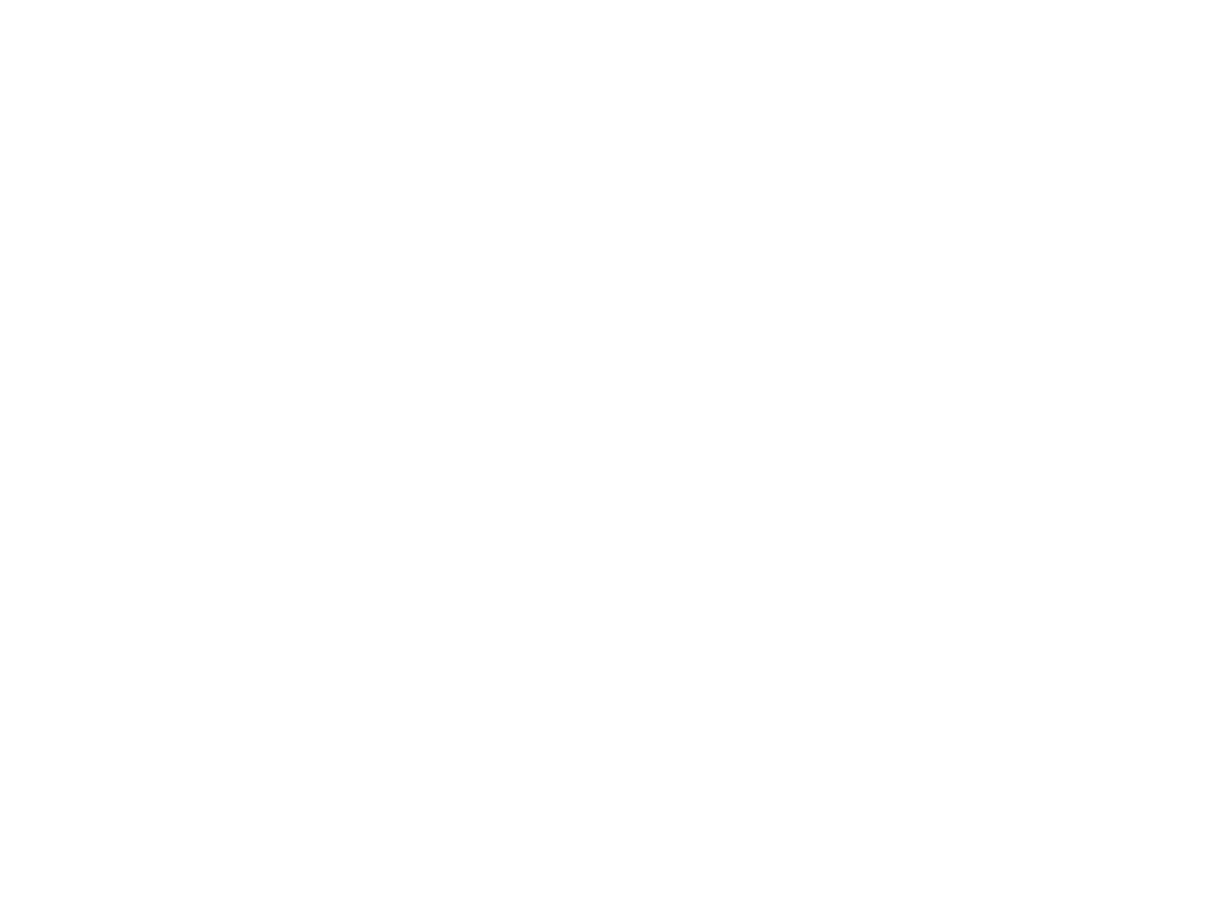 scroll, scrollTop: 0, scrollLeft: 0, axis: both 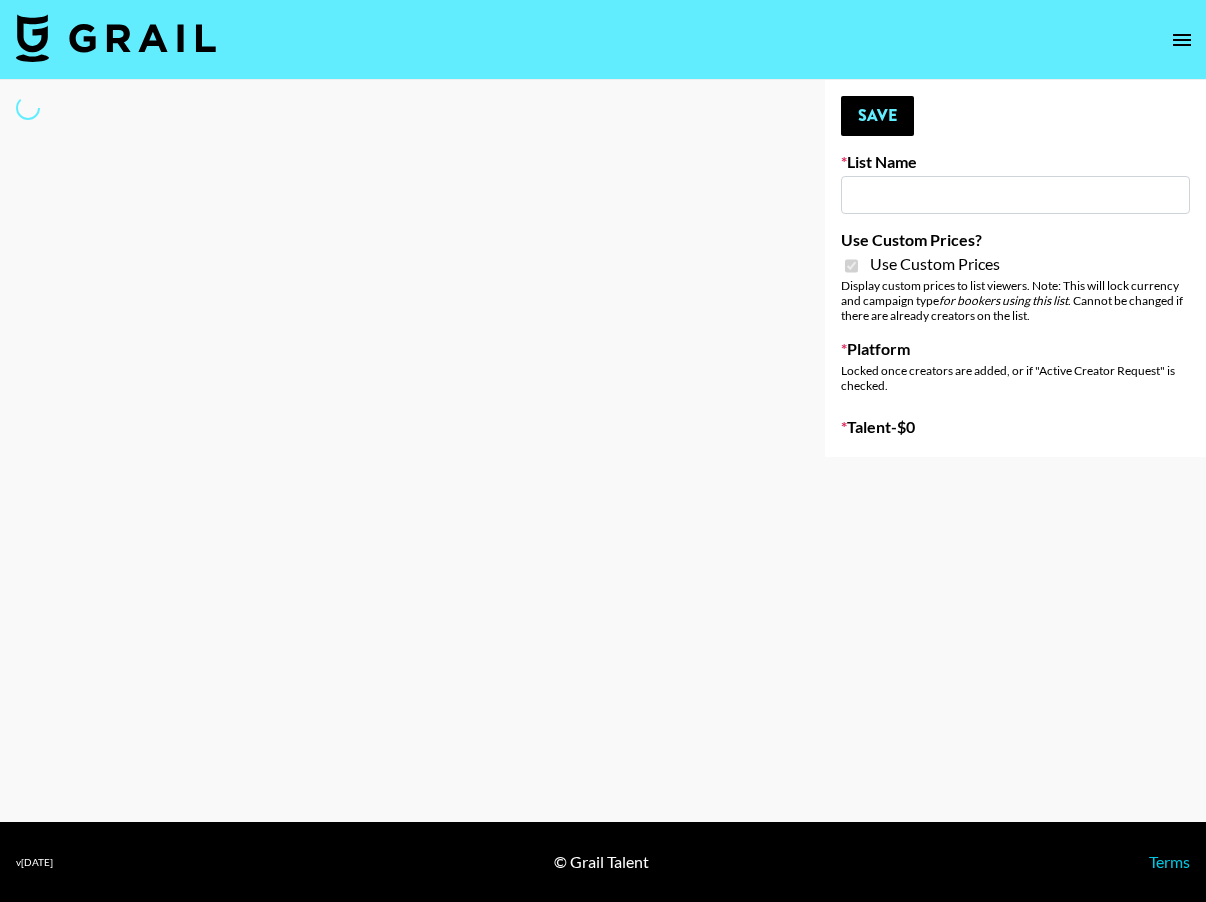 type on "Cetaphil Micros" 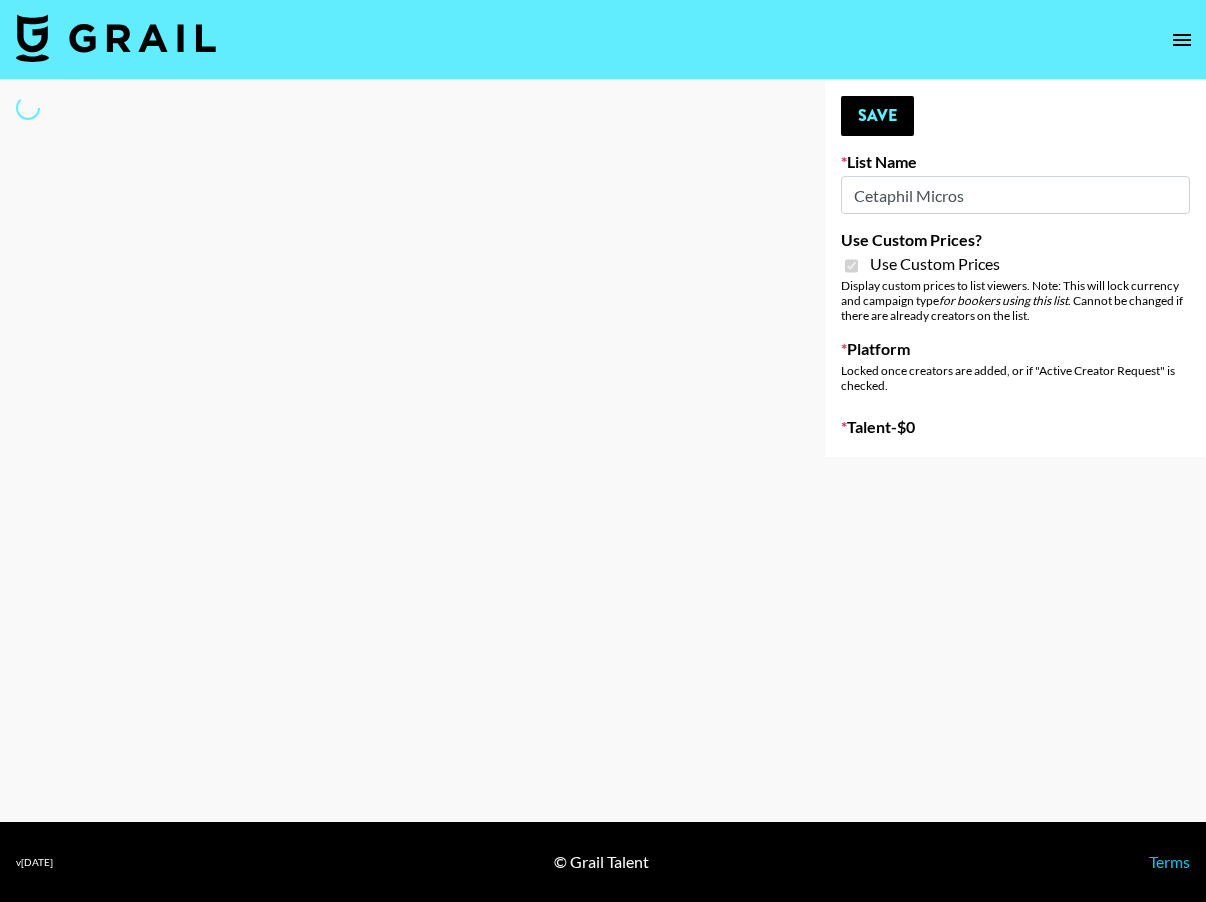 select on "Brand" 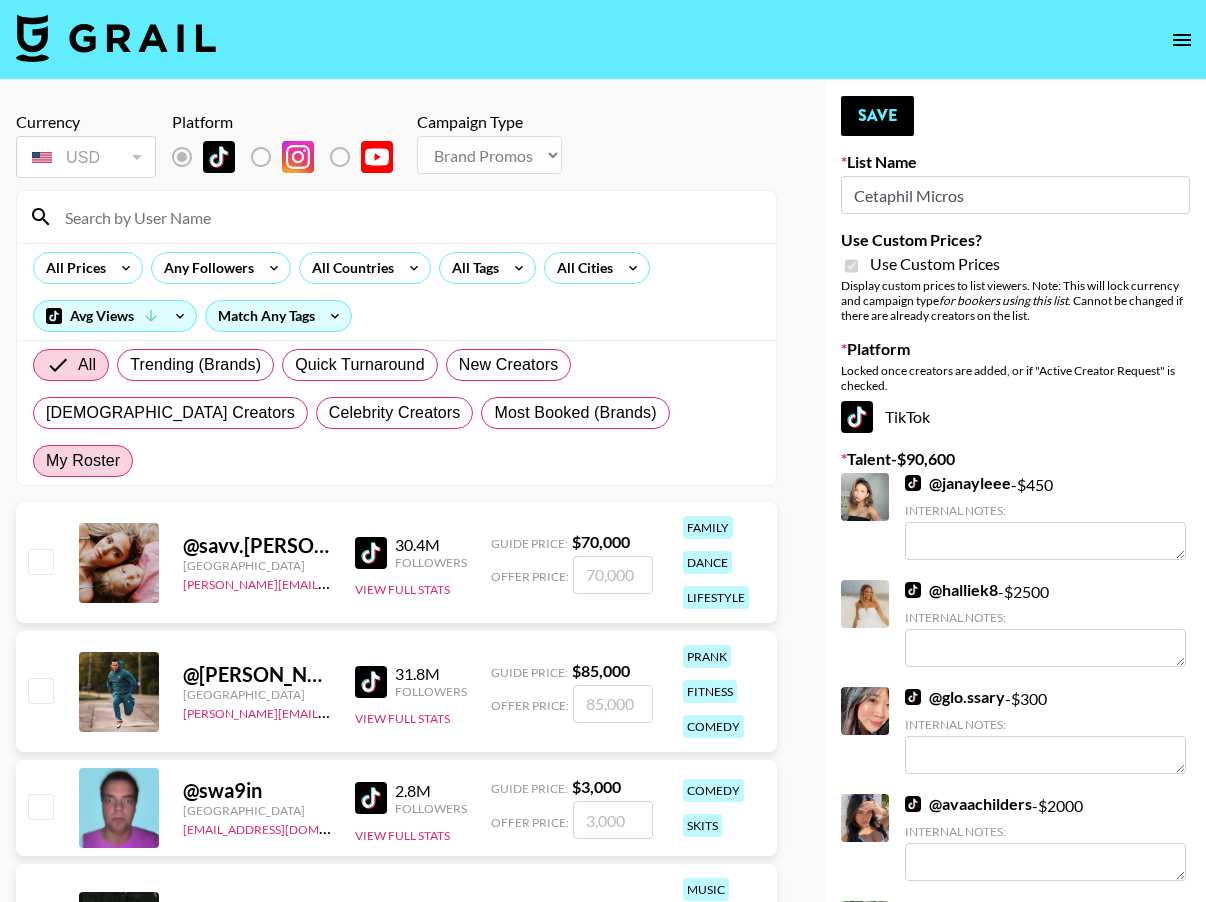 click on "My Roster" at bounding box center [83, 461] 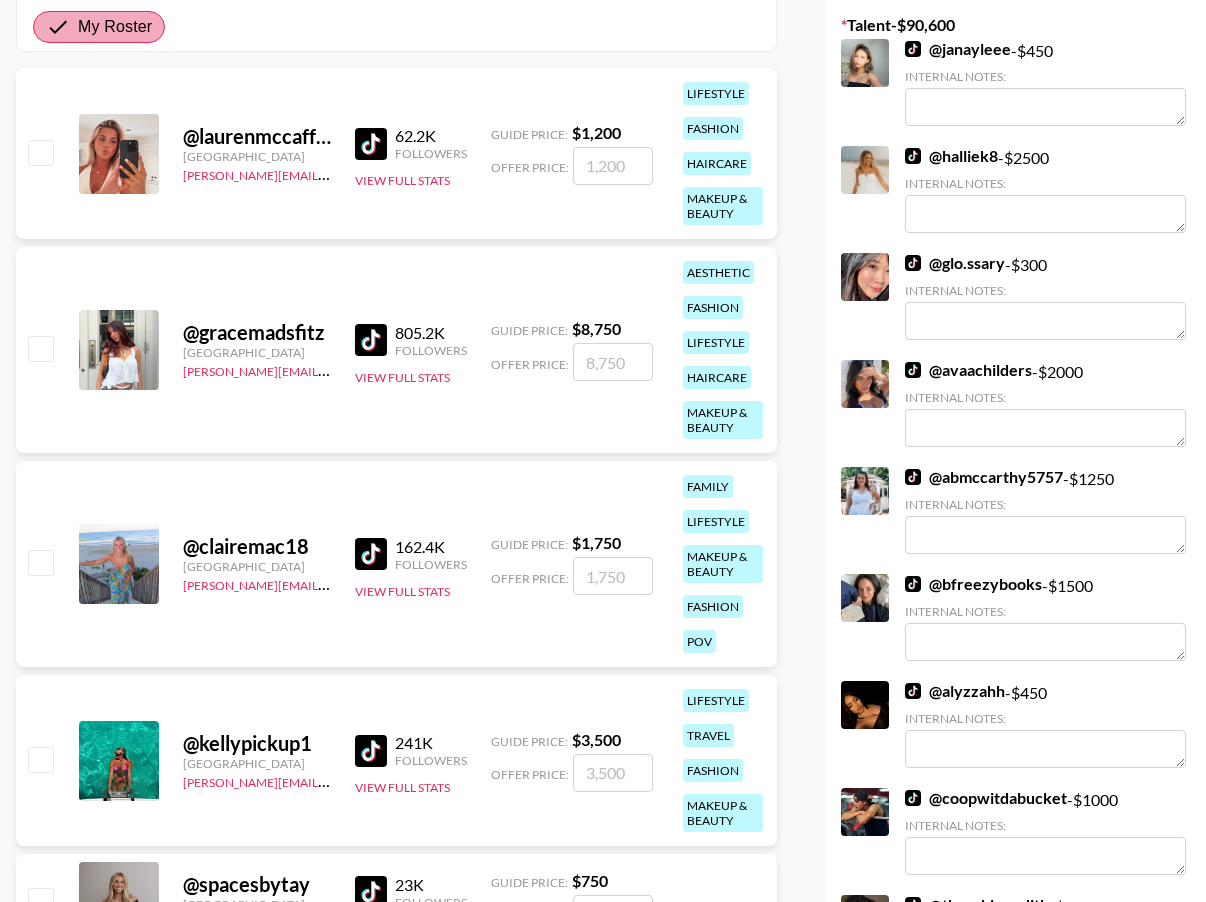 scroll, scrollTop: 446, scrollLeft: 0, axis: vertical 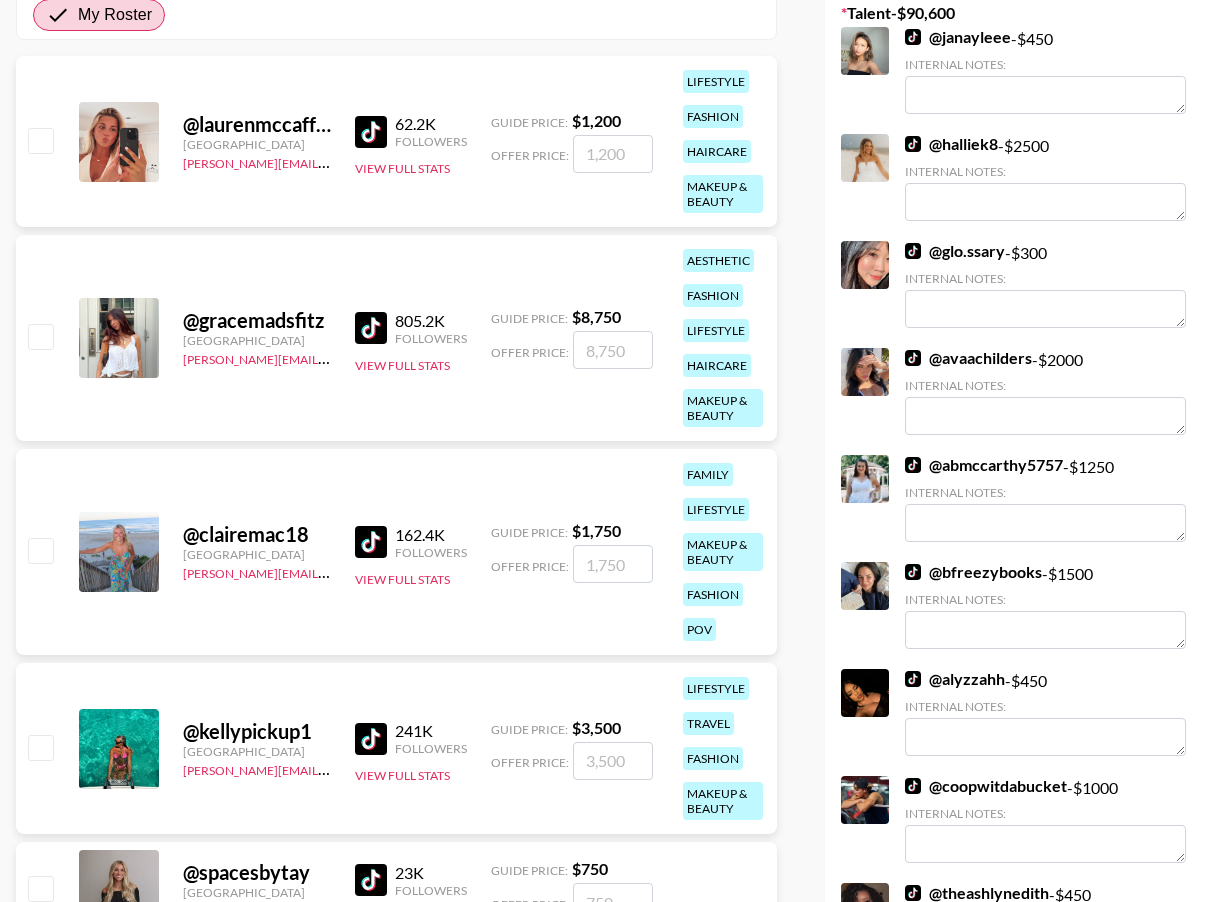 click at bounding box center [39, 338] 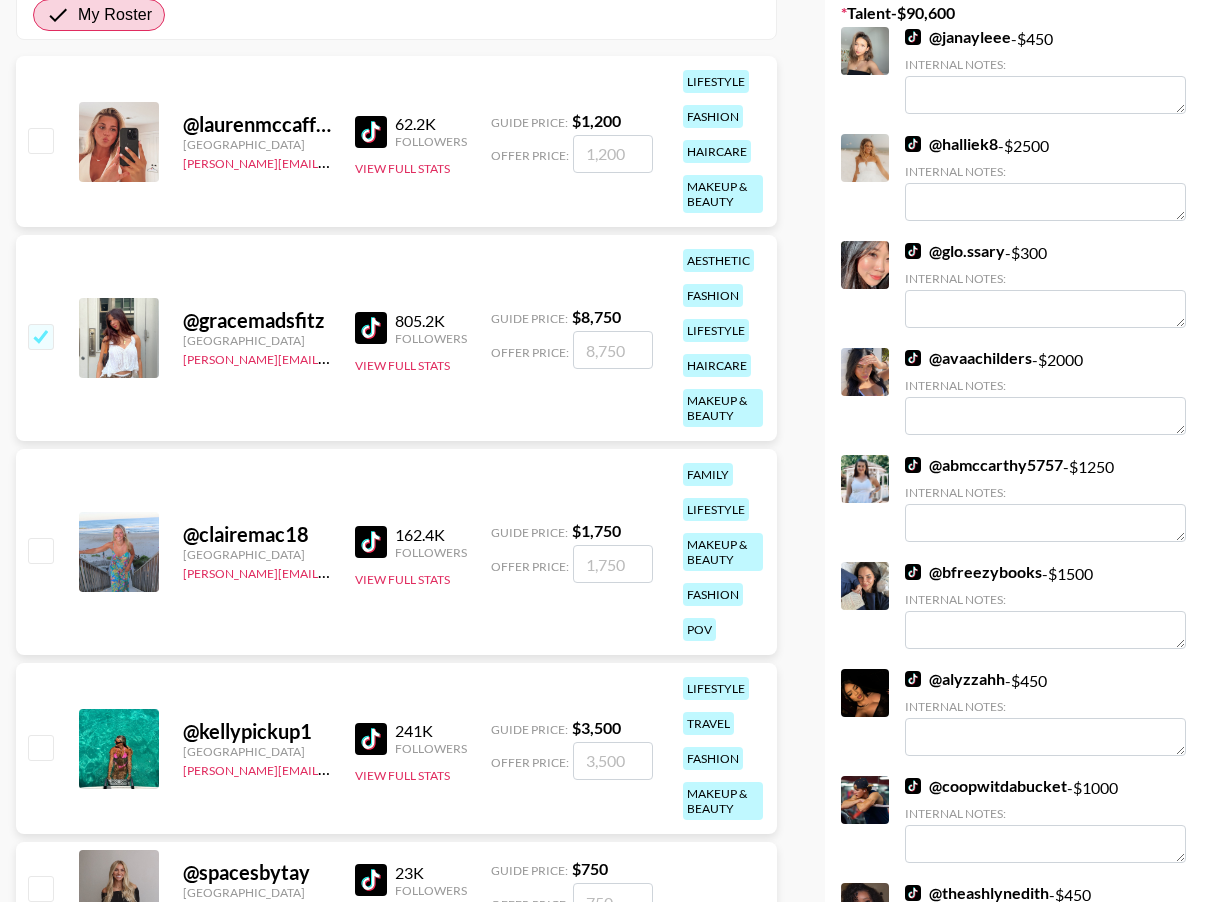 checkbox on "true" 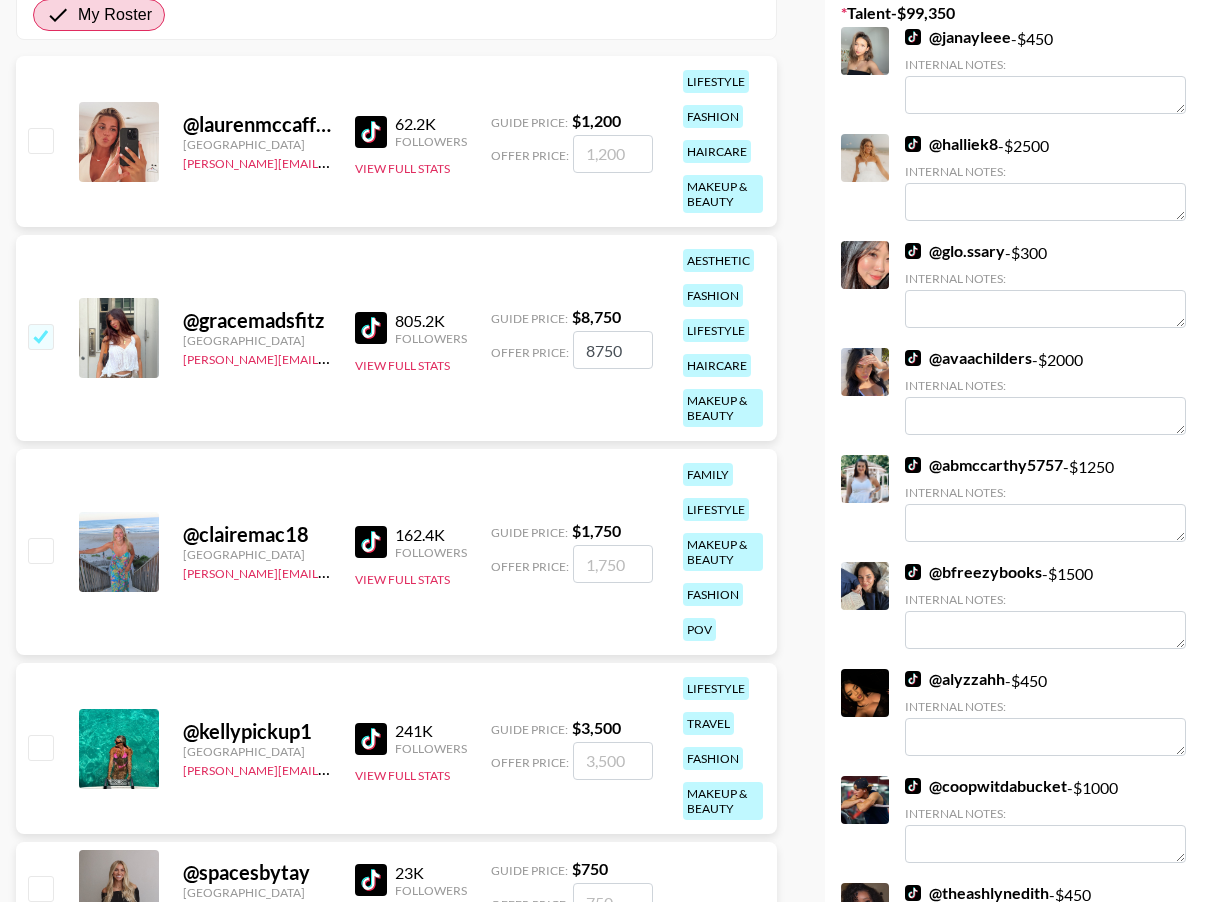 click at bounding box center (40, 140) 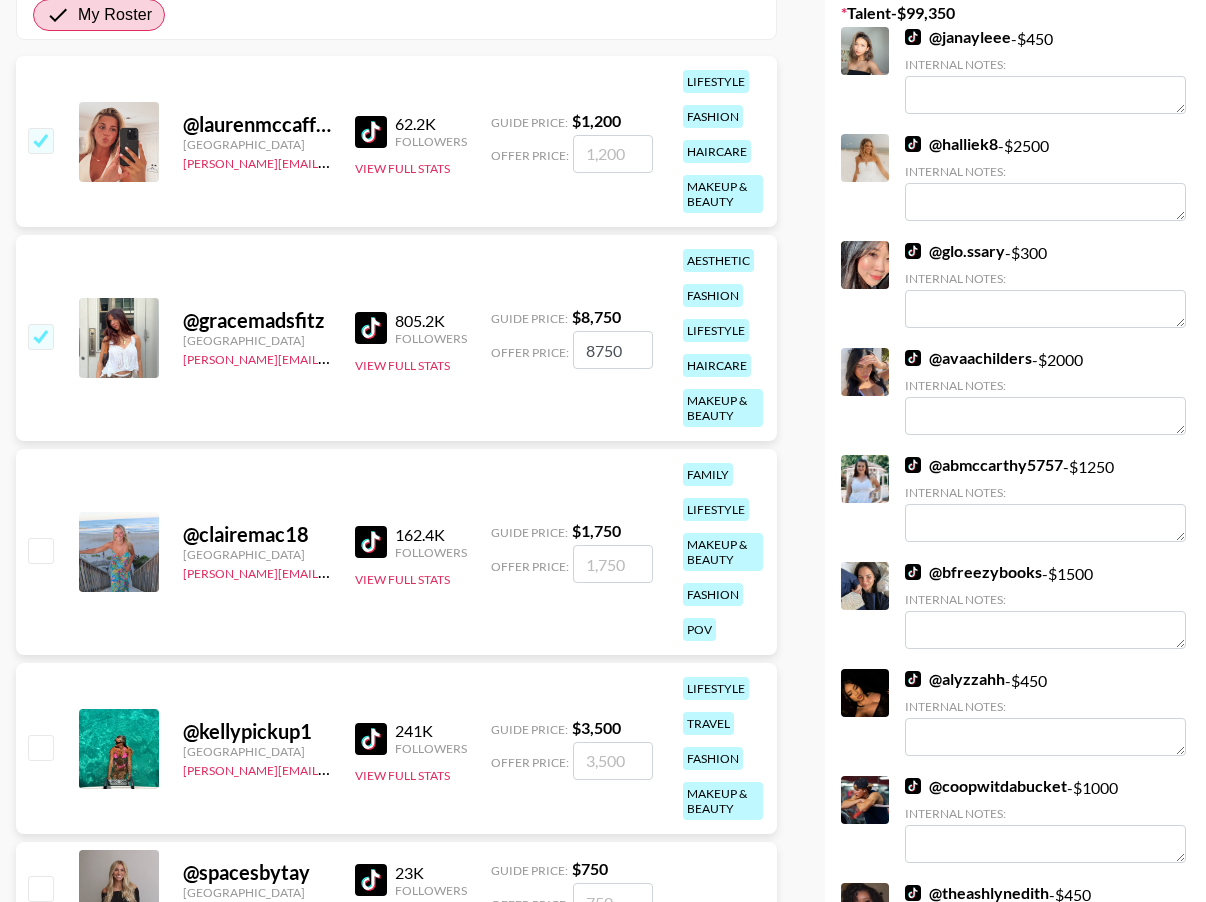 checkbox on "true" 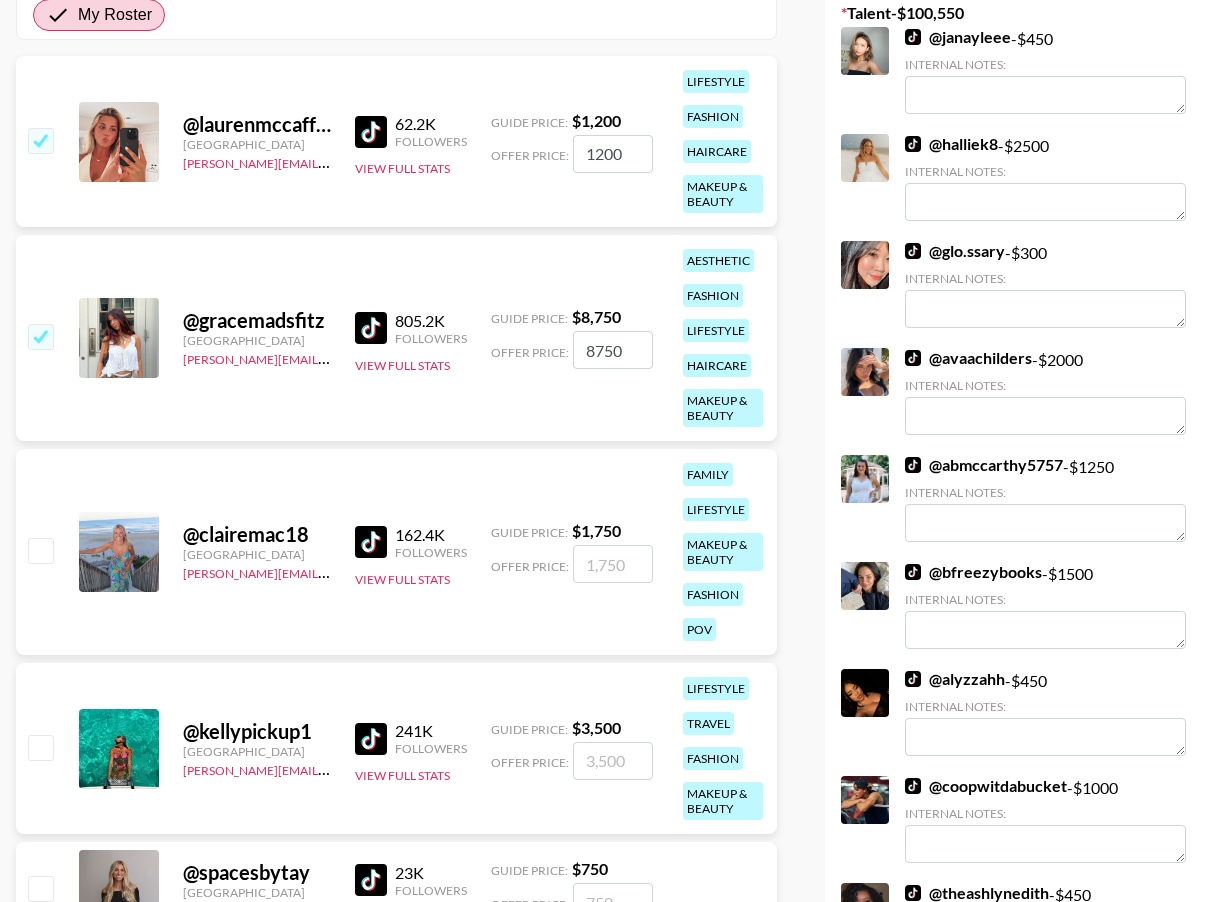 click at bounding box center (40, 550) 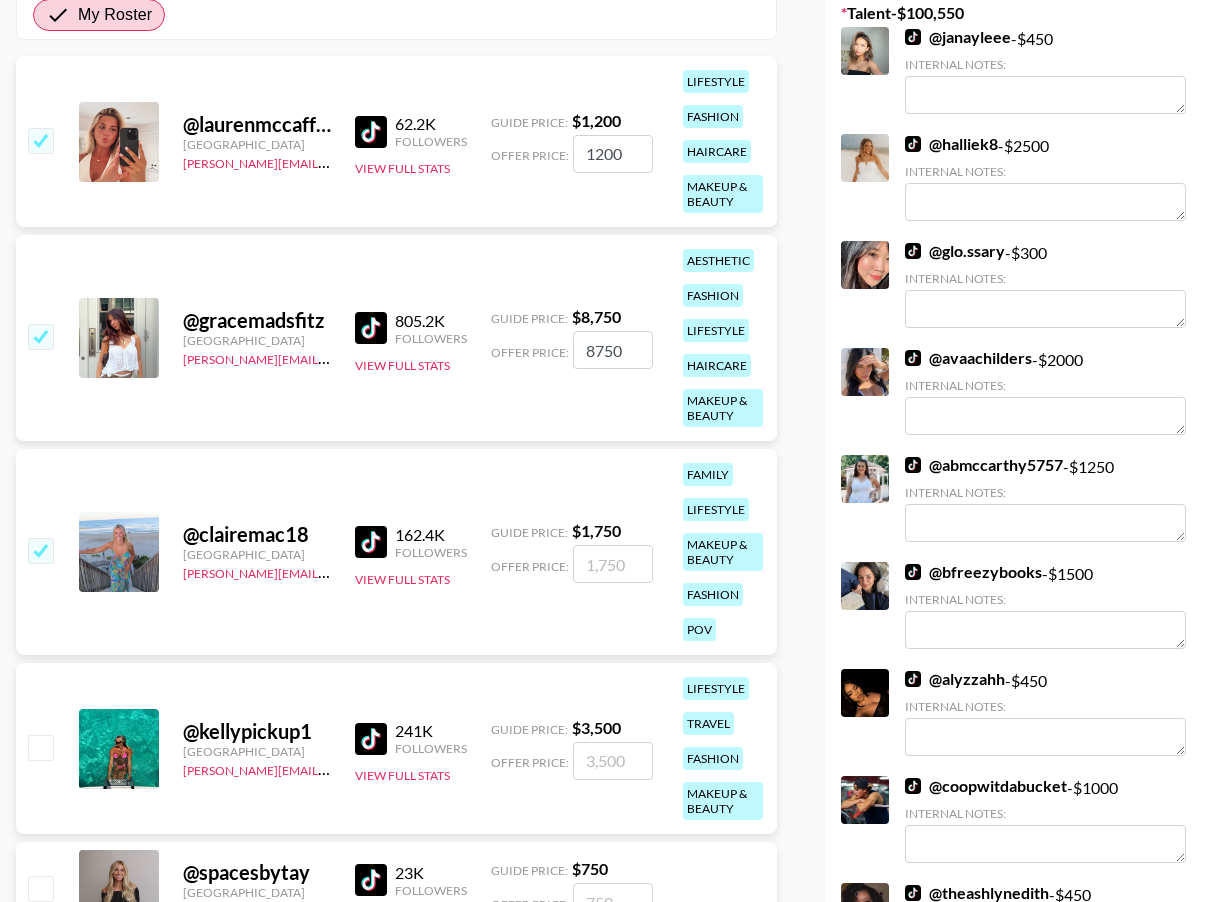 checkbox on "true" 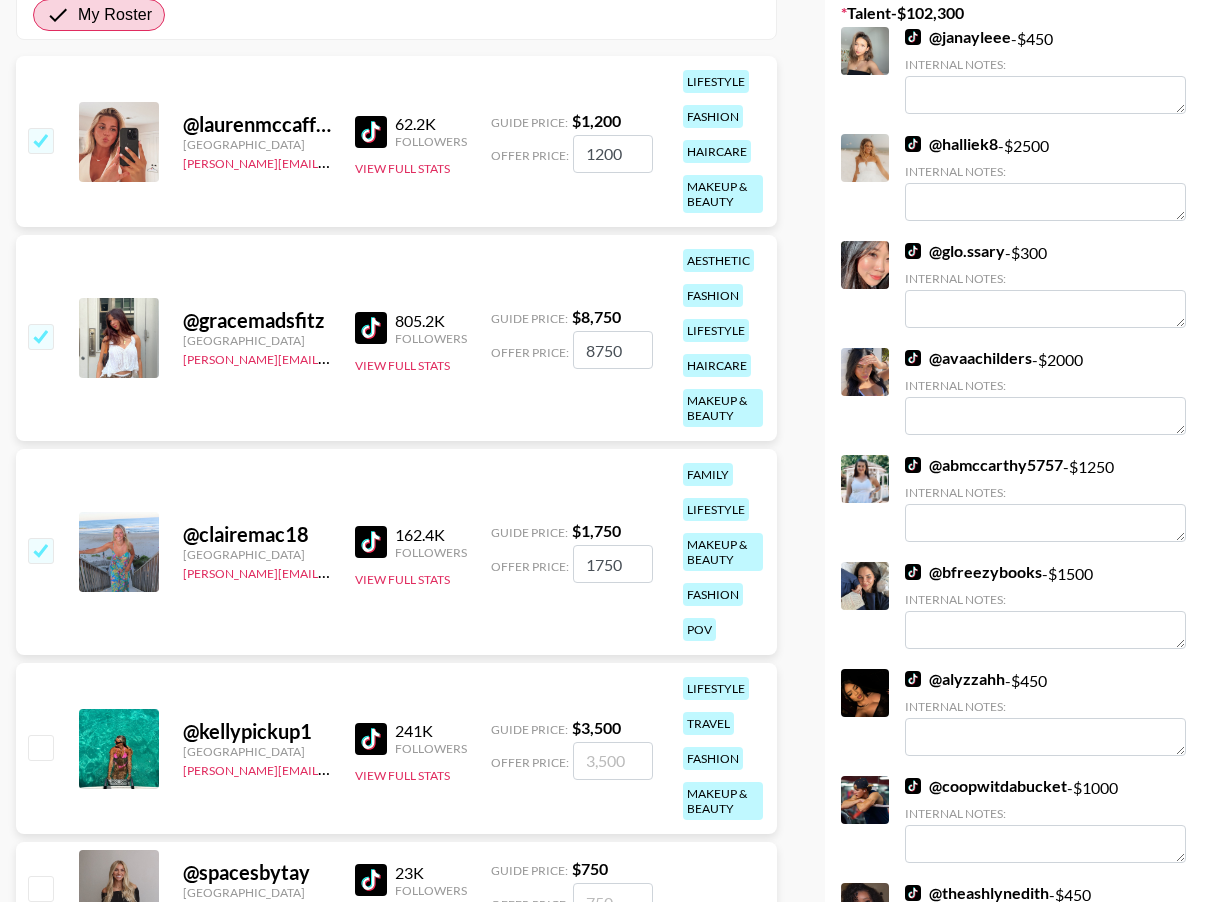 click at bounding box center [40, 747] 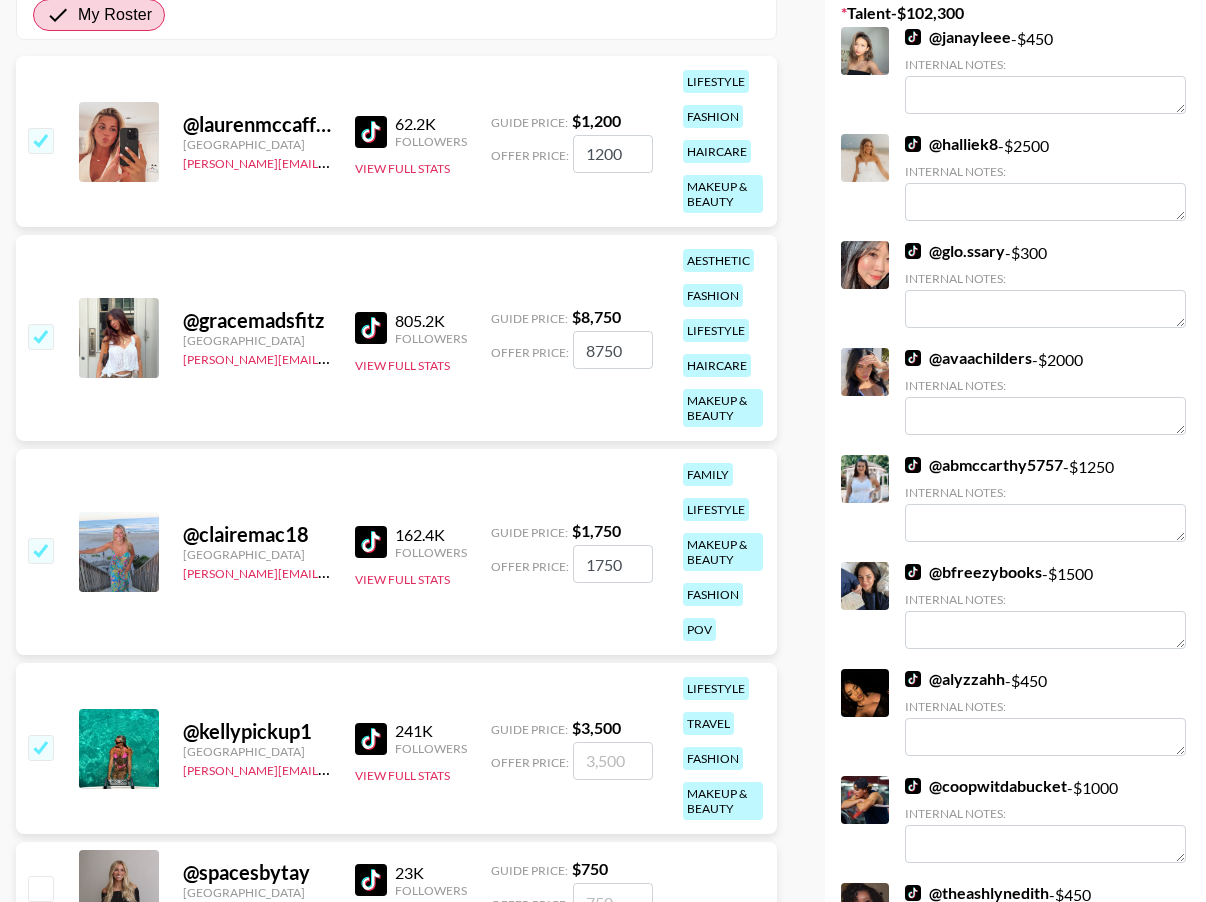checkbox on "true" 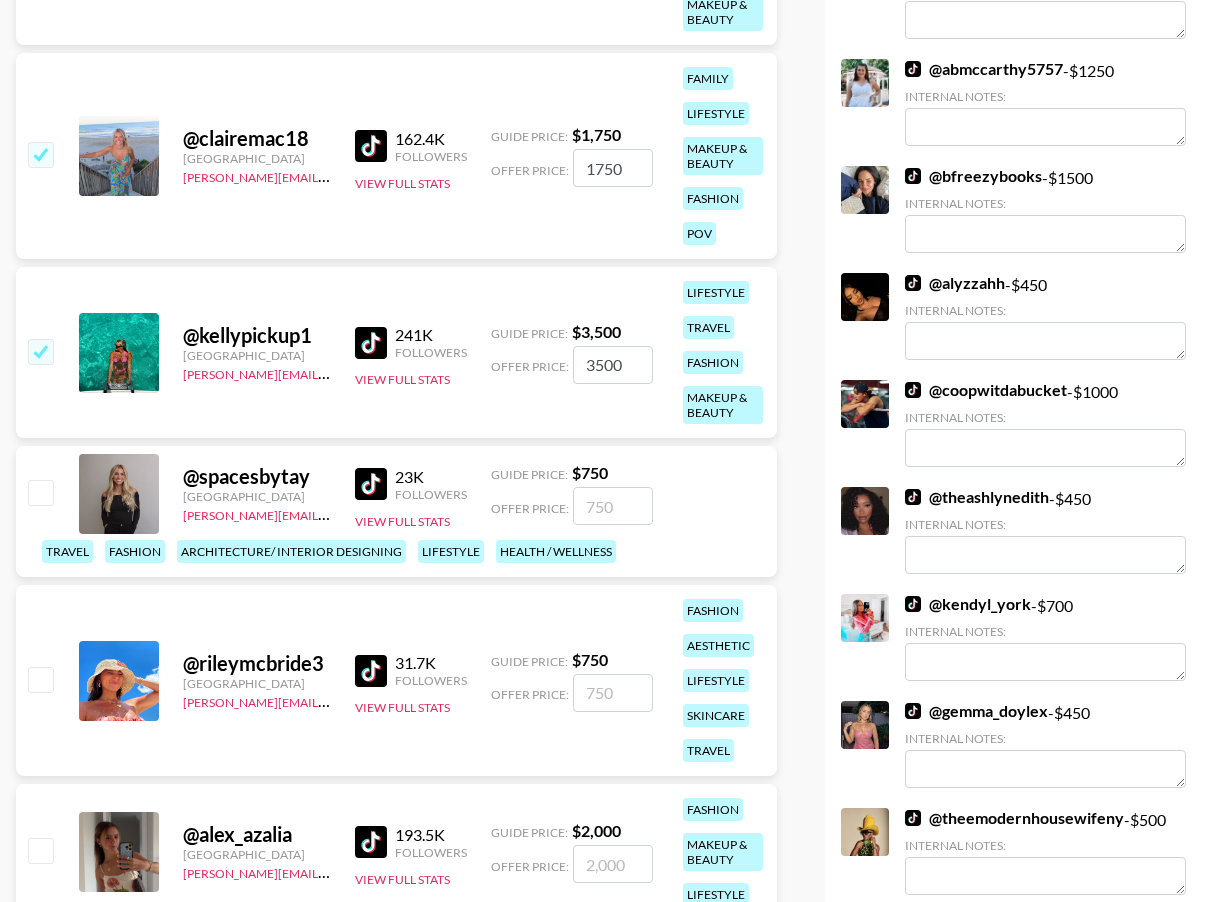 scroll, scrollTop: 854, scrollLeft: 0, axis: vertical 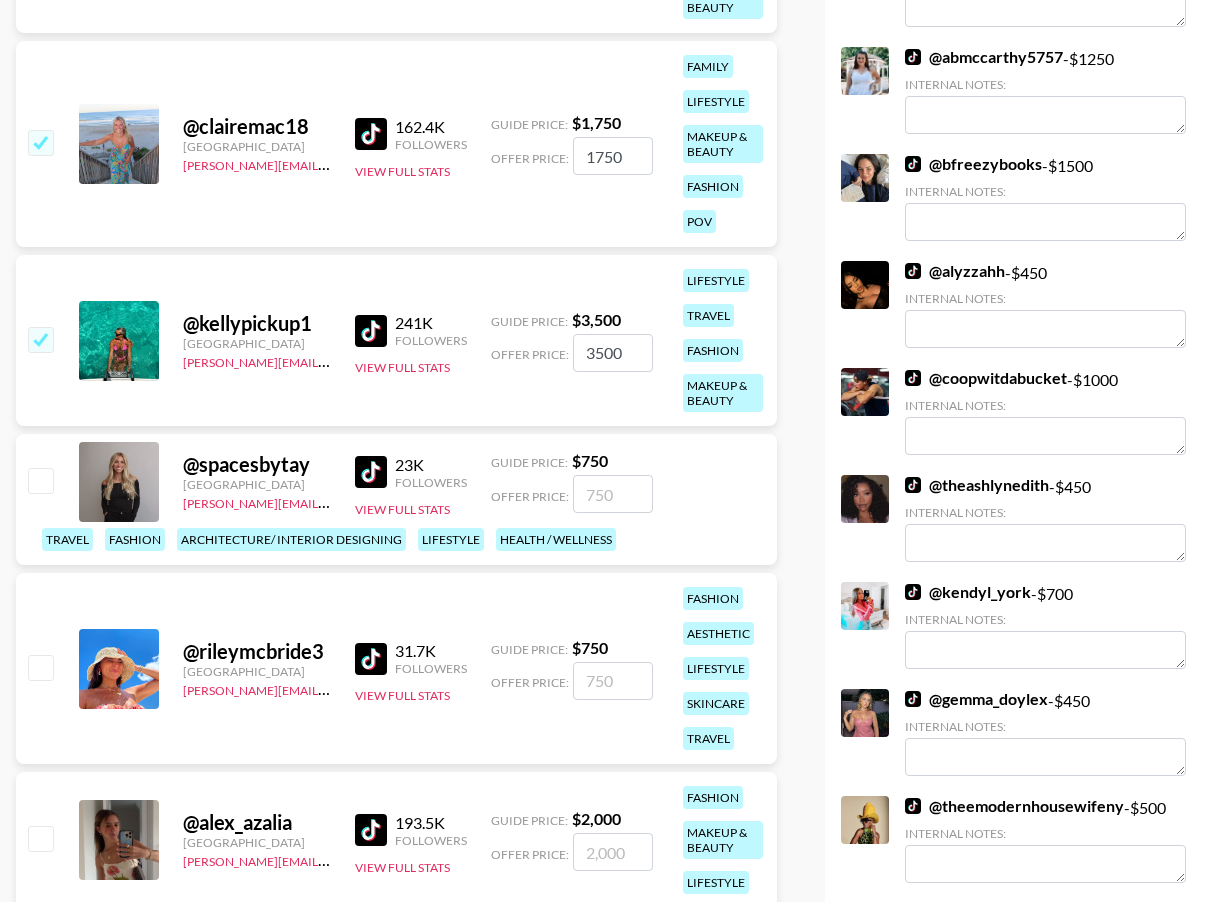 click at bounding box center [40, 480] 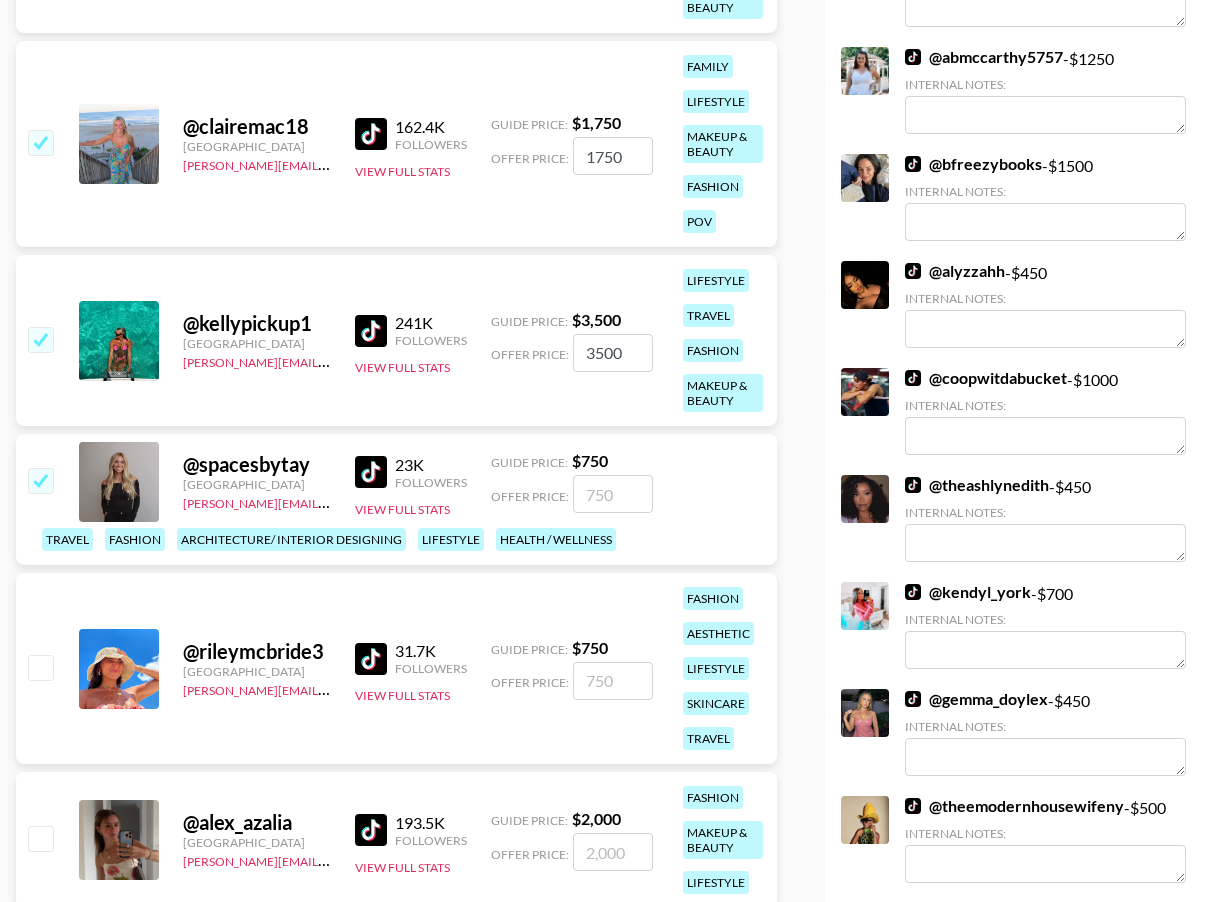 checkbox on "true" 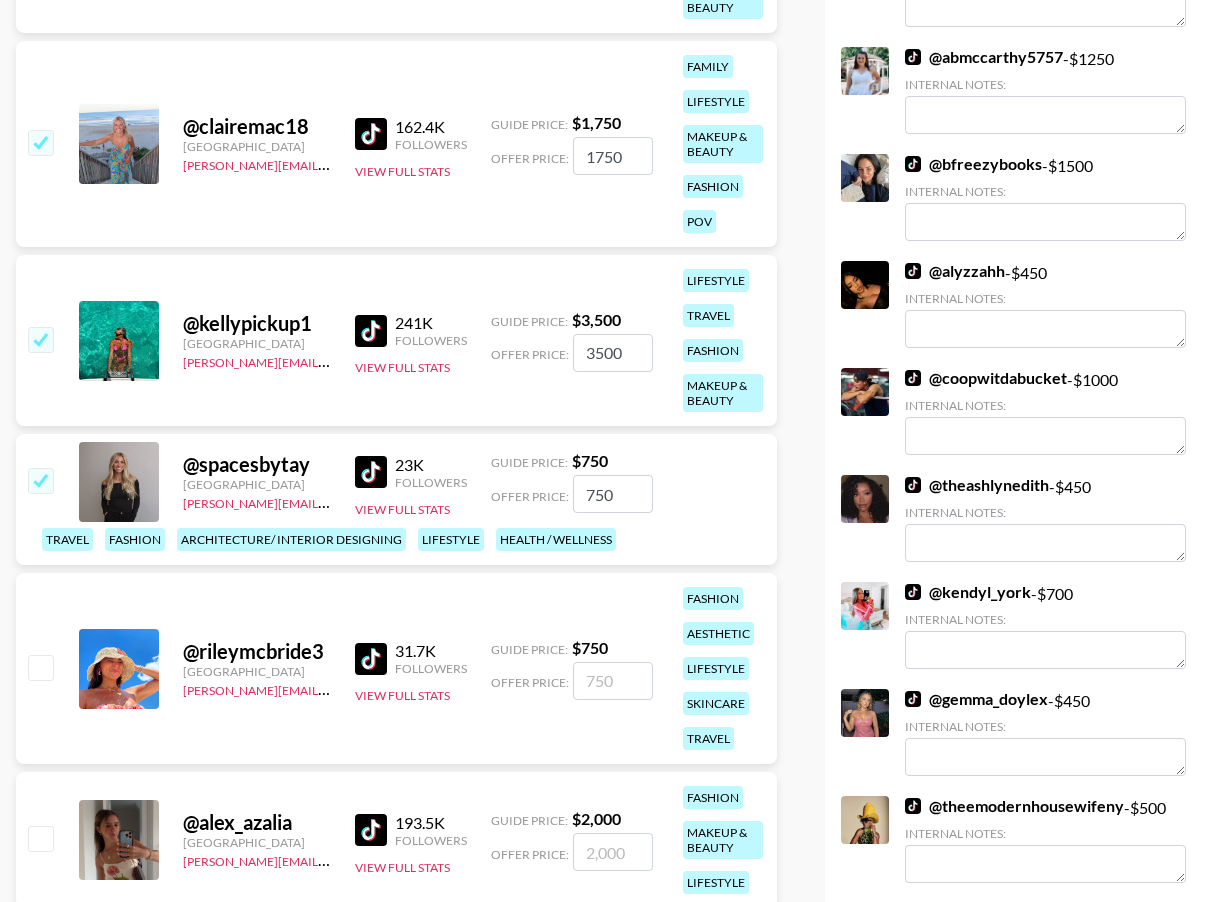 click at bounding box center (40, 667) 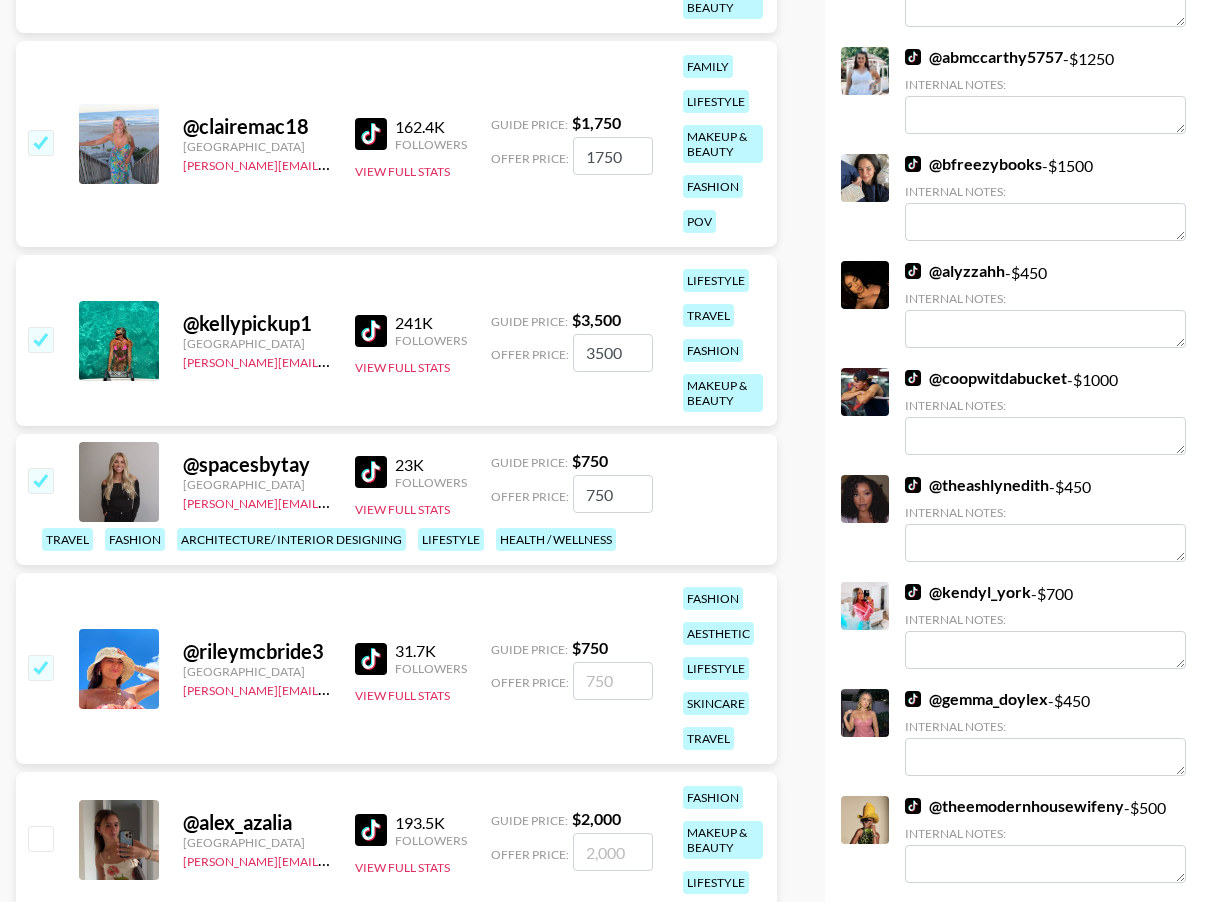 checkbox on "true" 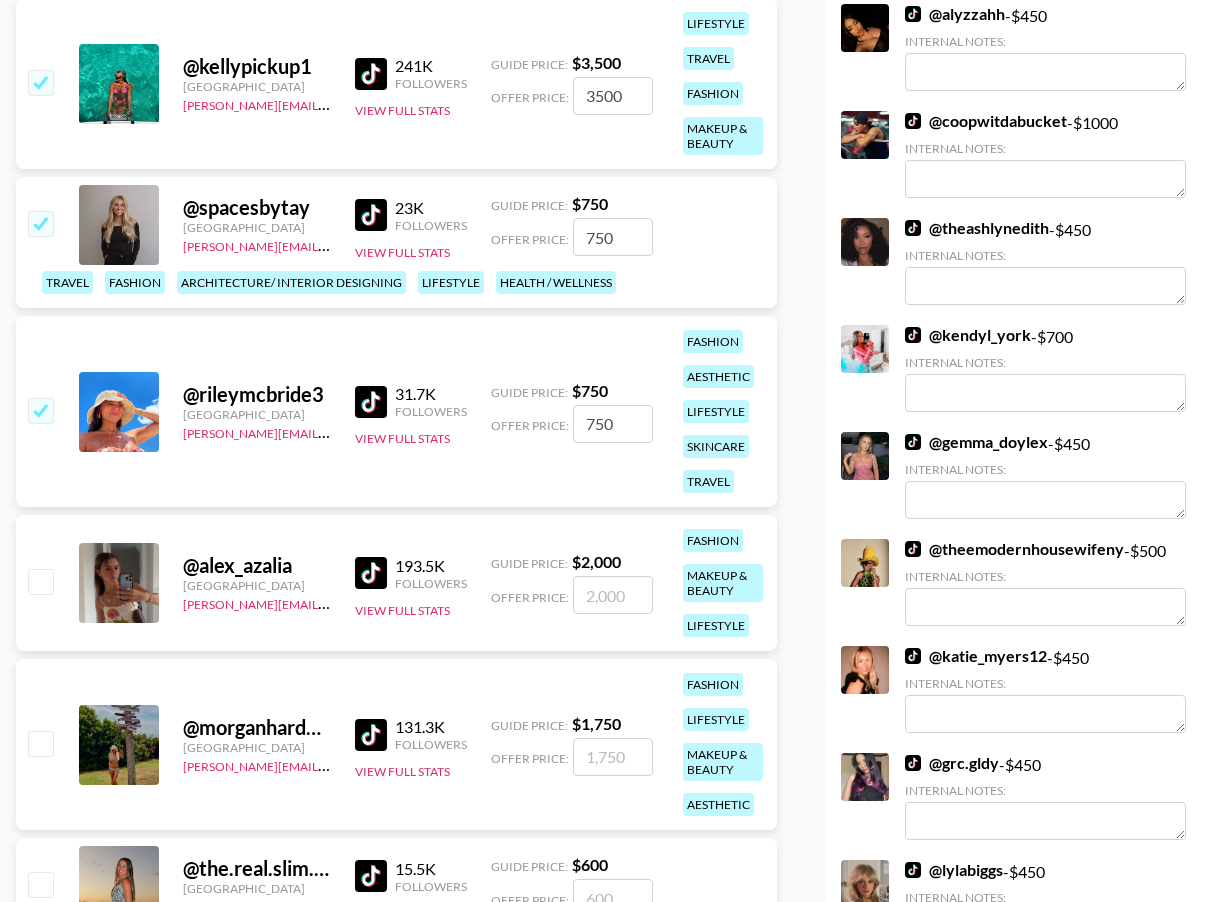 scroll, scrollTop: 1168, scrollLeft: 0, axis: vertical 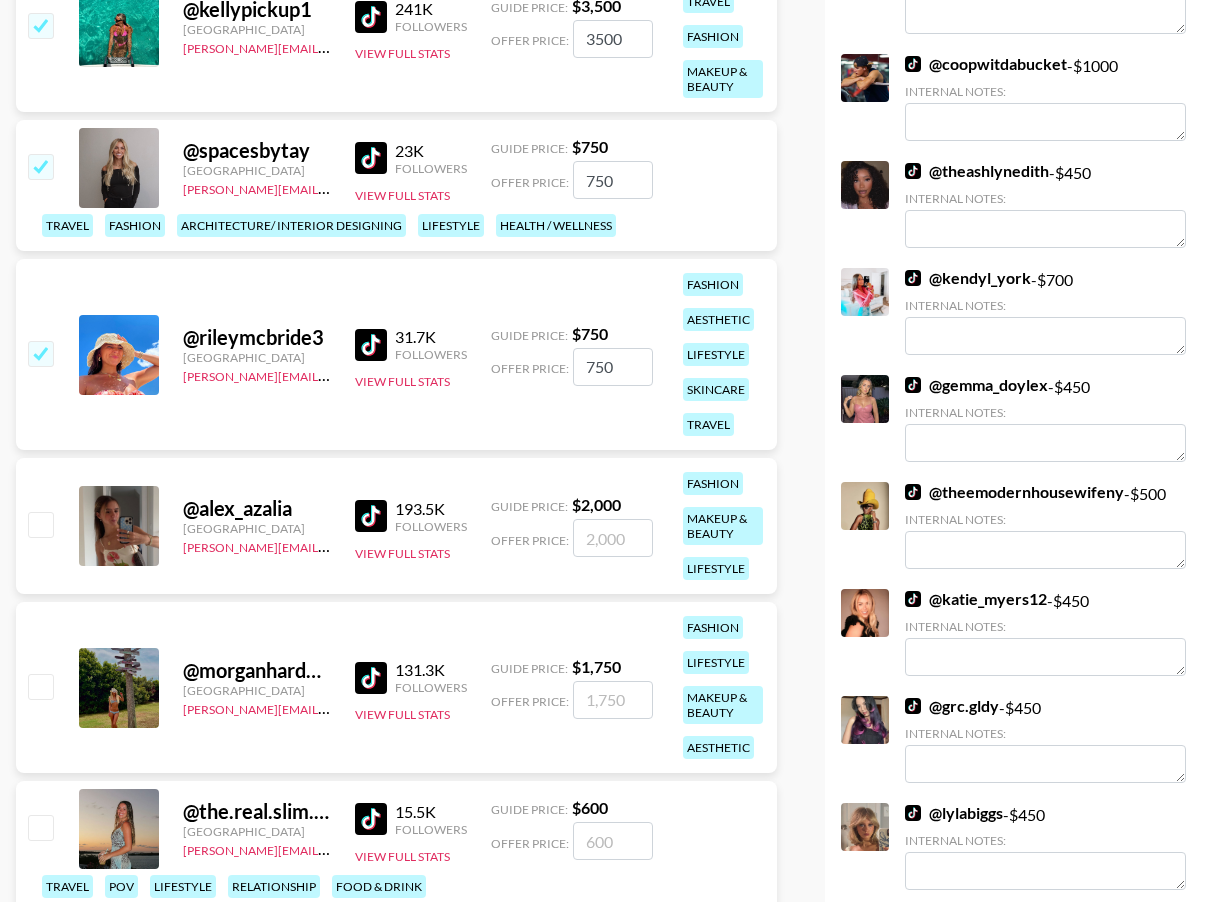 click at bounding box center [40, 524] 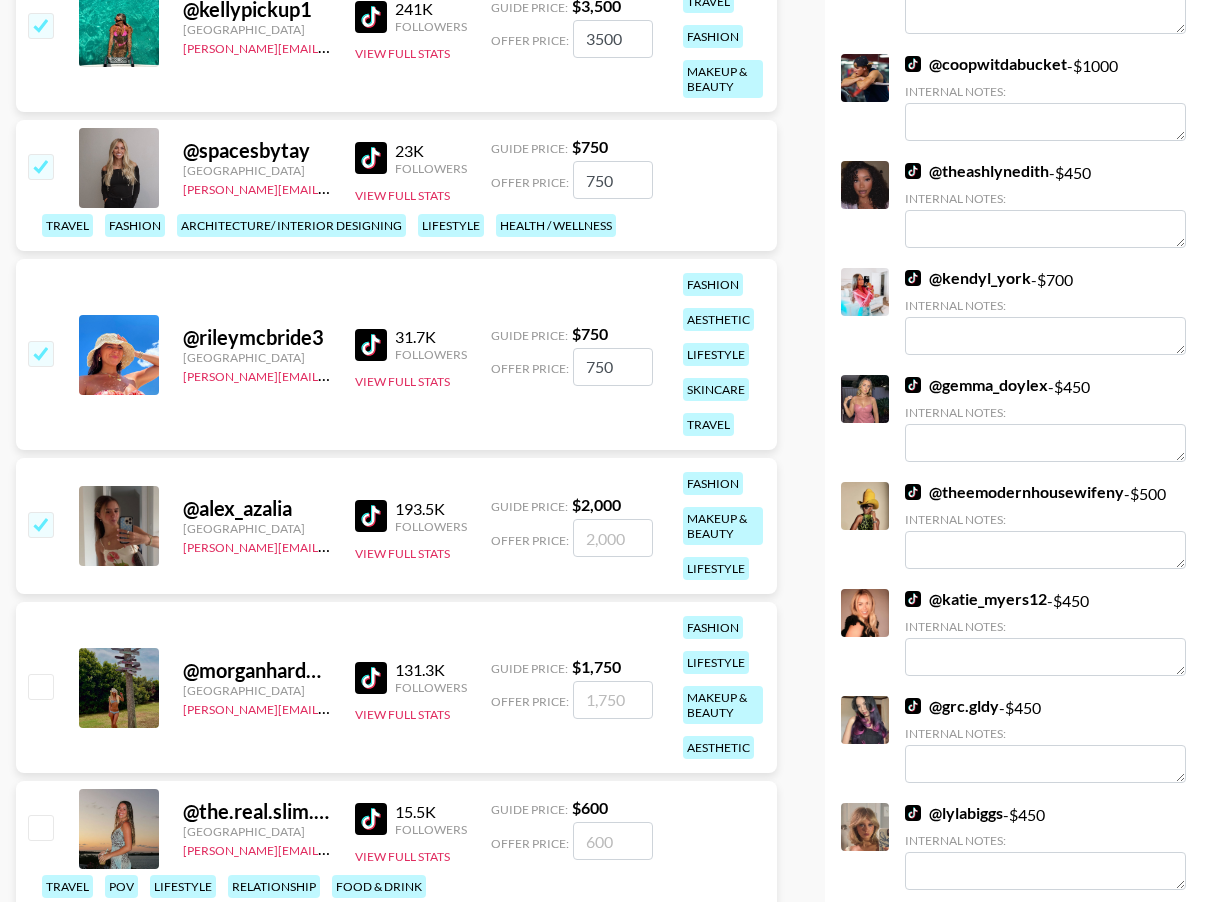 checkbox on "true" 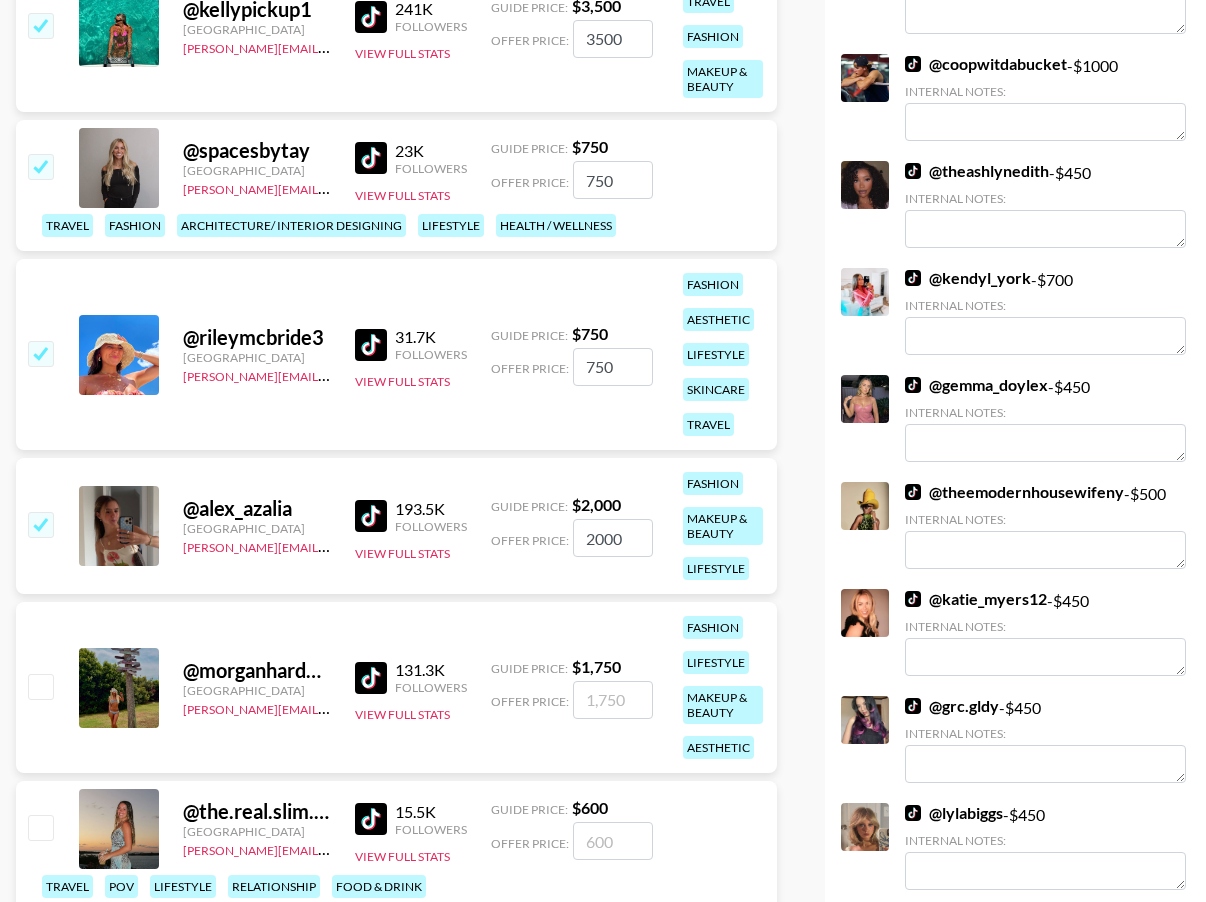 click at bounding box center [39, 688] 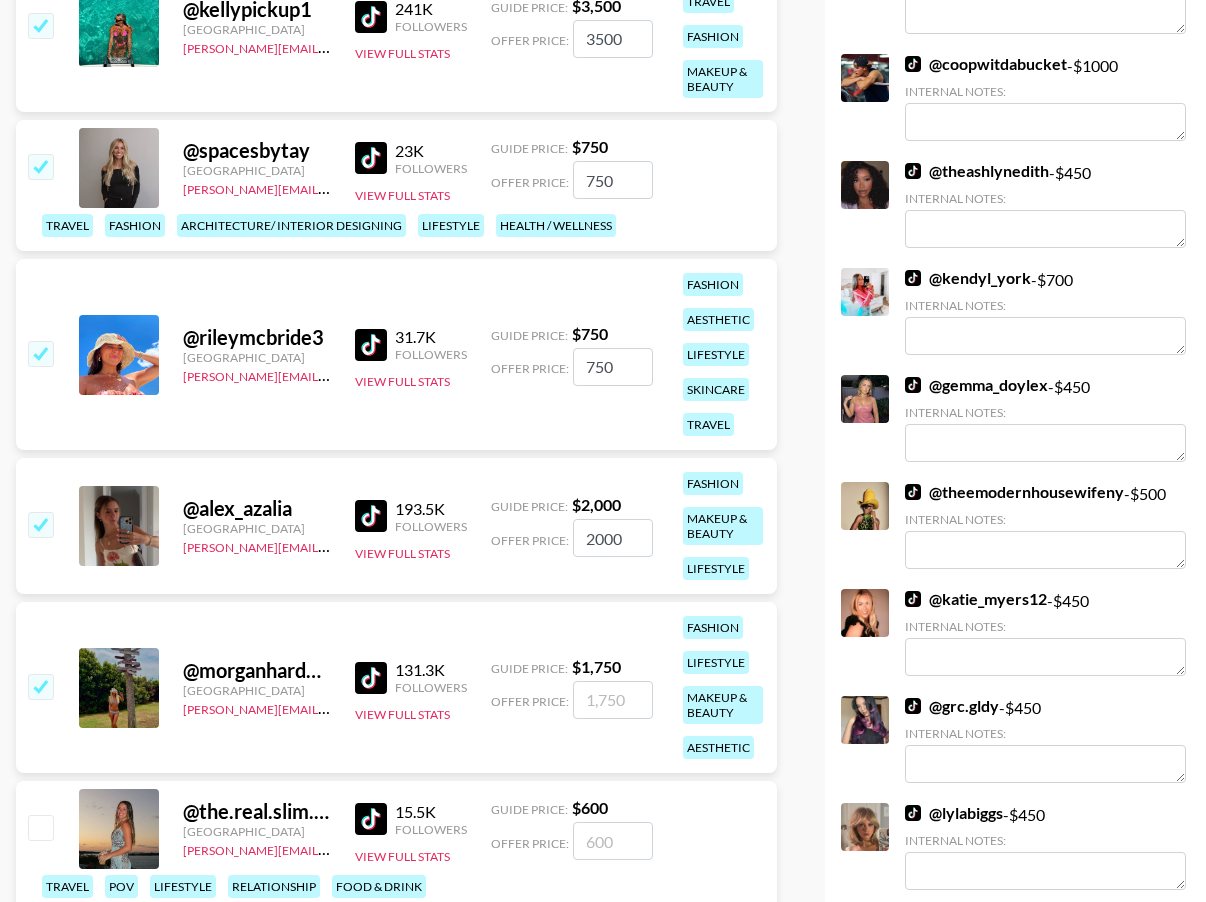 checkbox on "true" 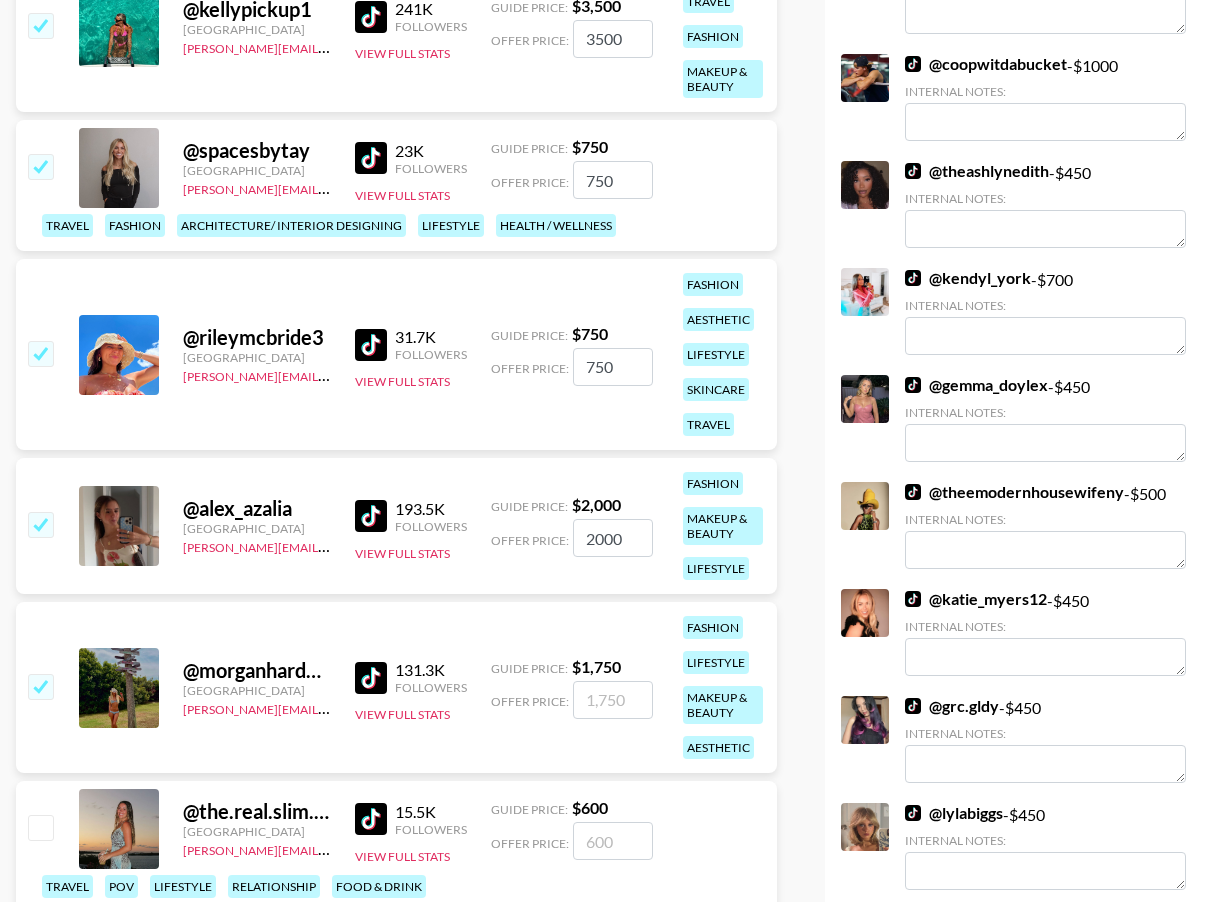 type on "1750" 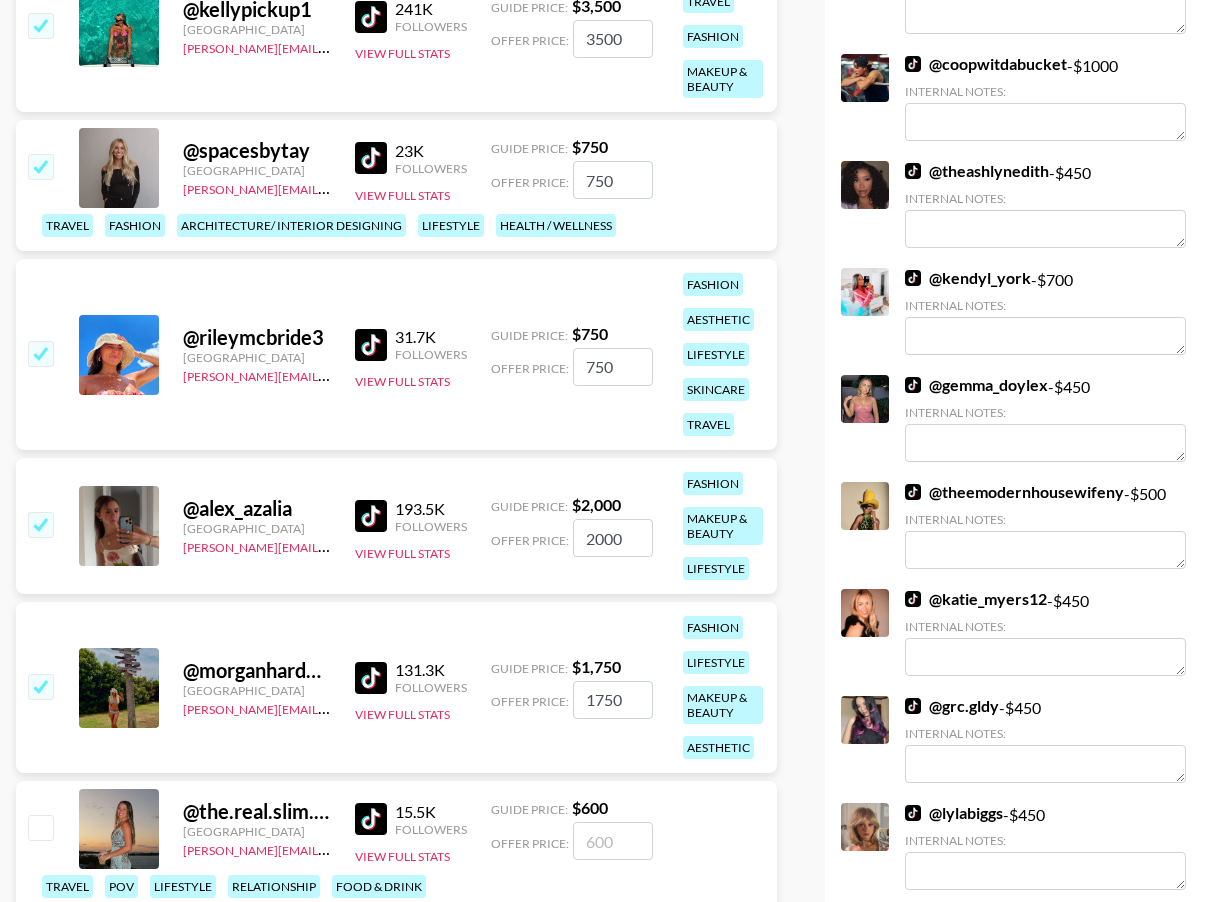 click at bounding box center (40, 827) 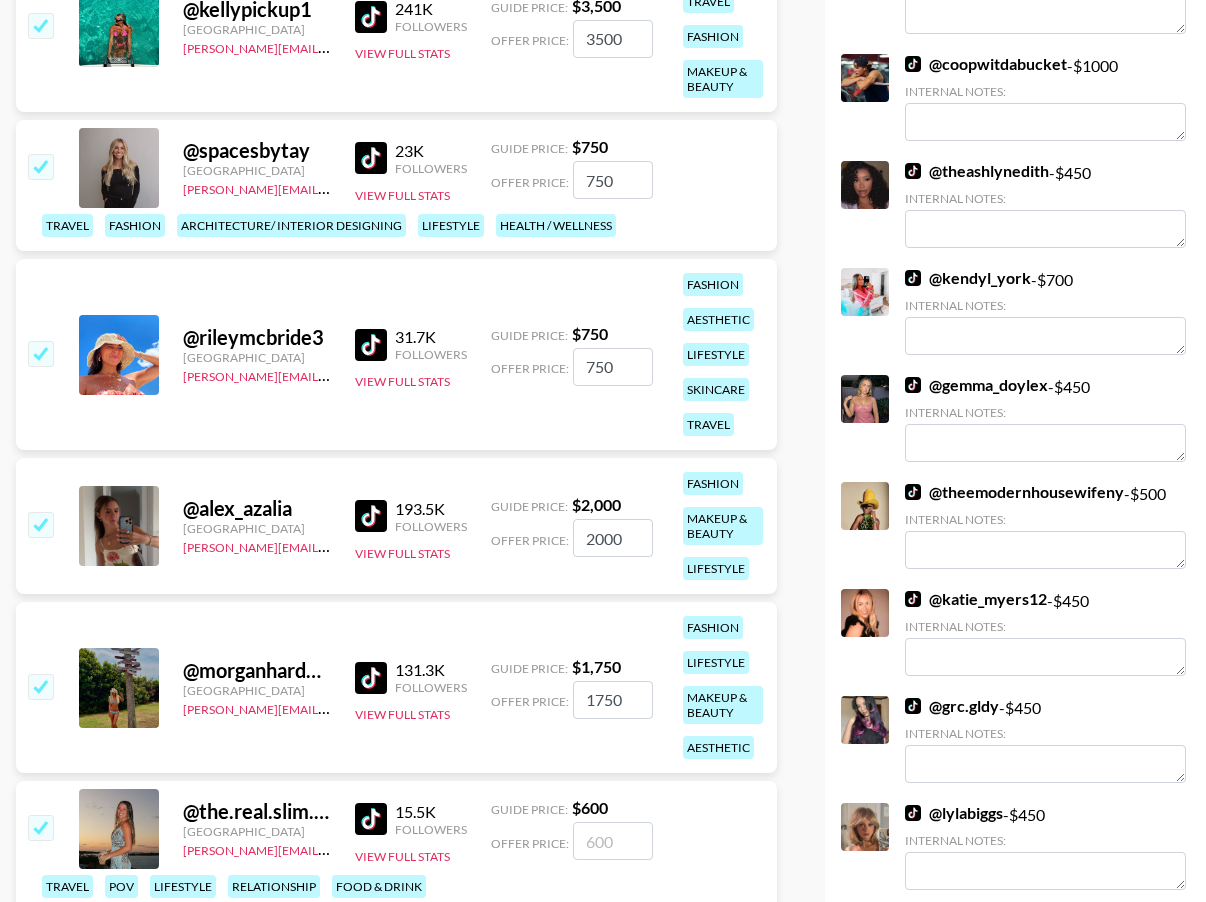 checkbox on "true" 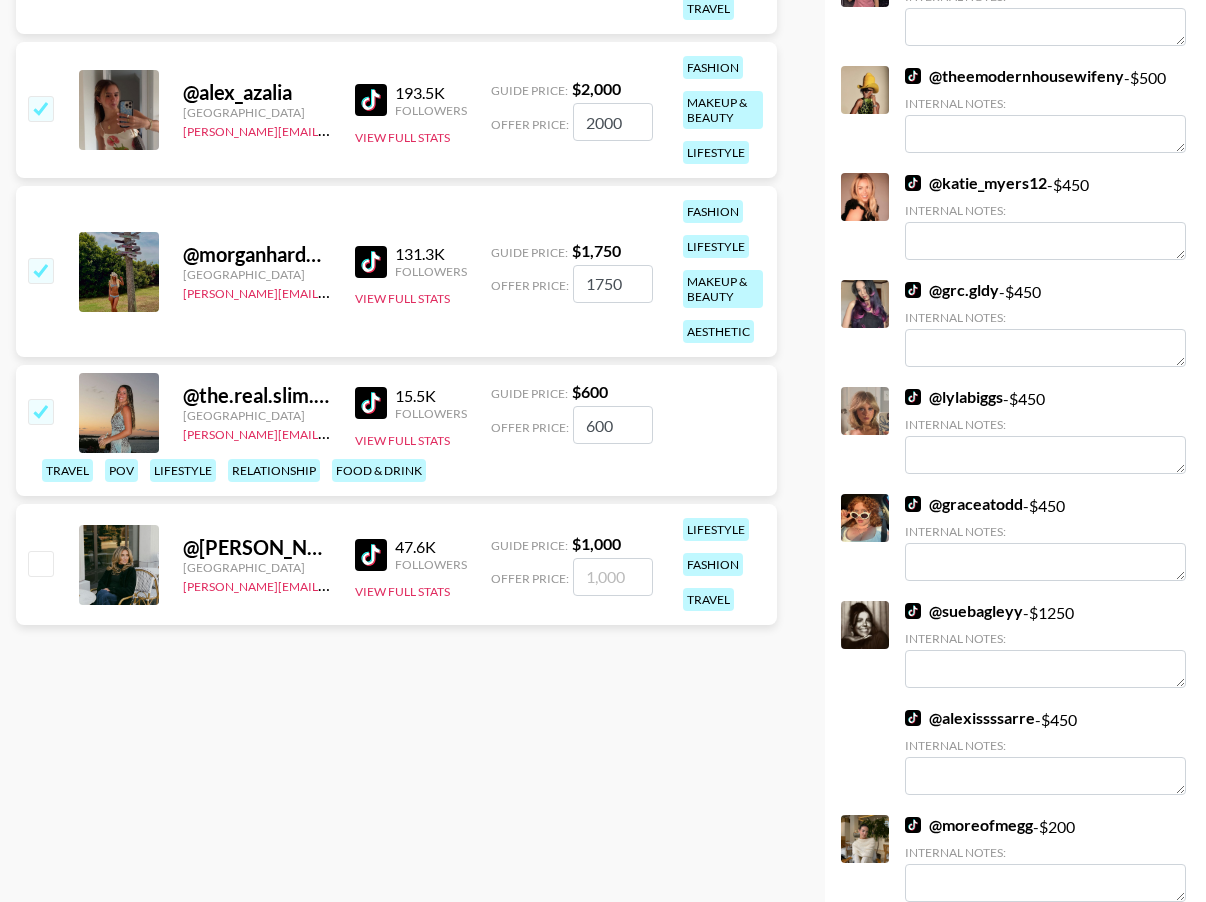click at bounding box center [40, 563] 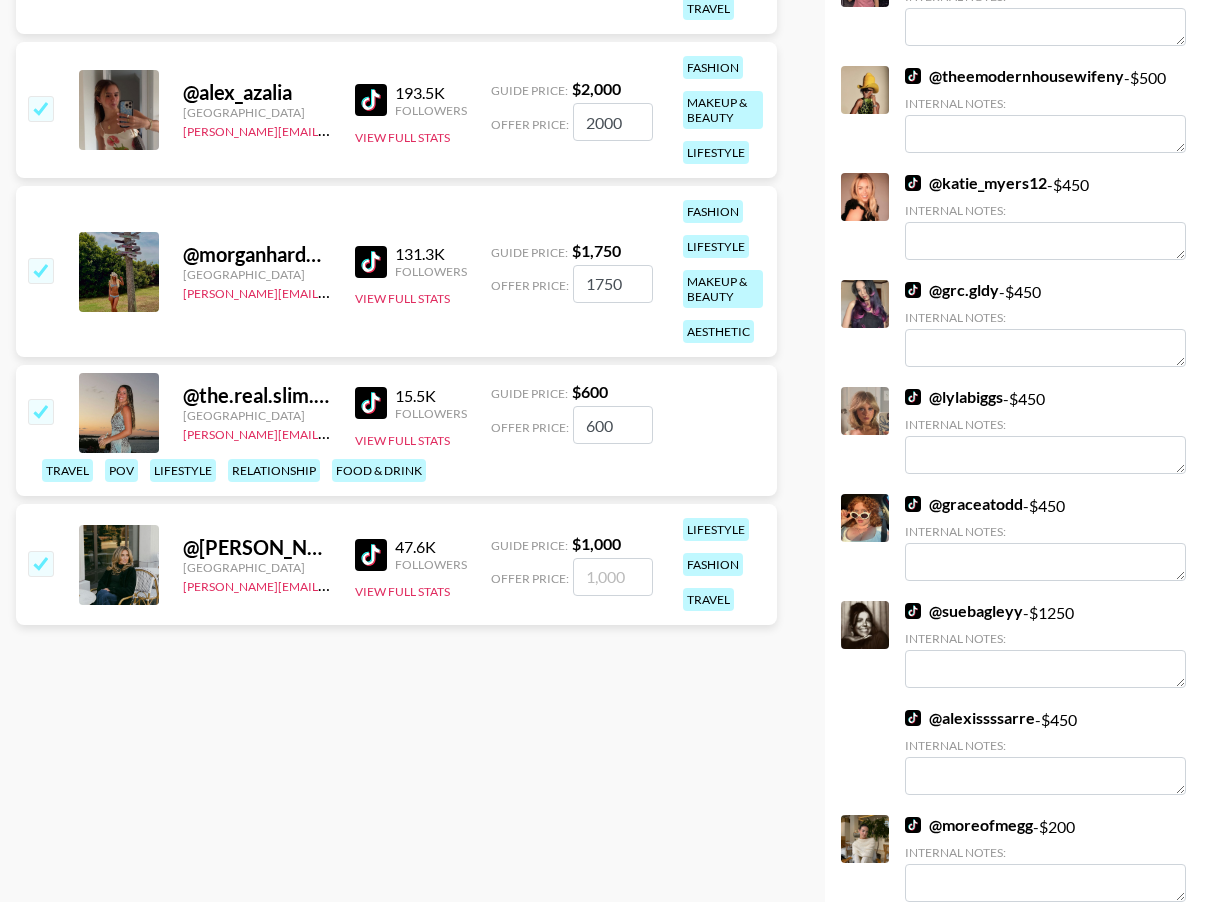 checkbox on "true" 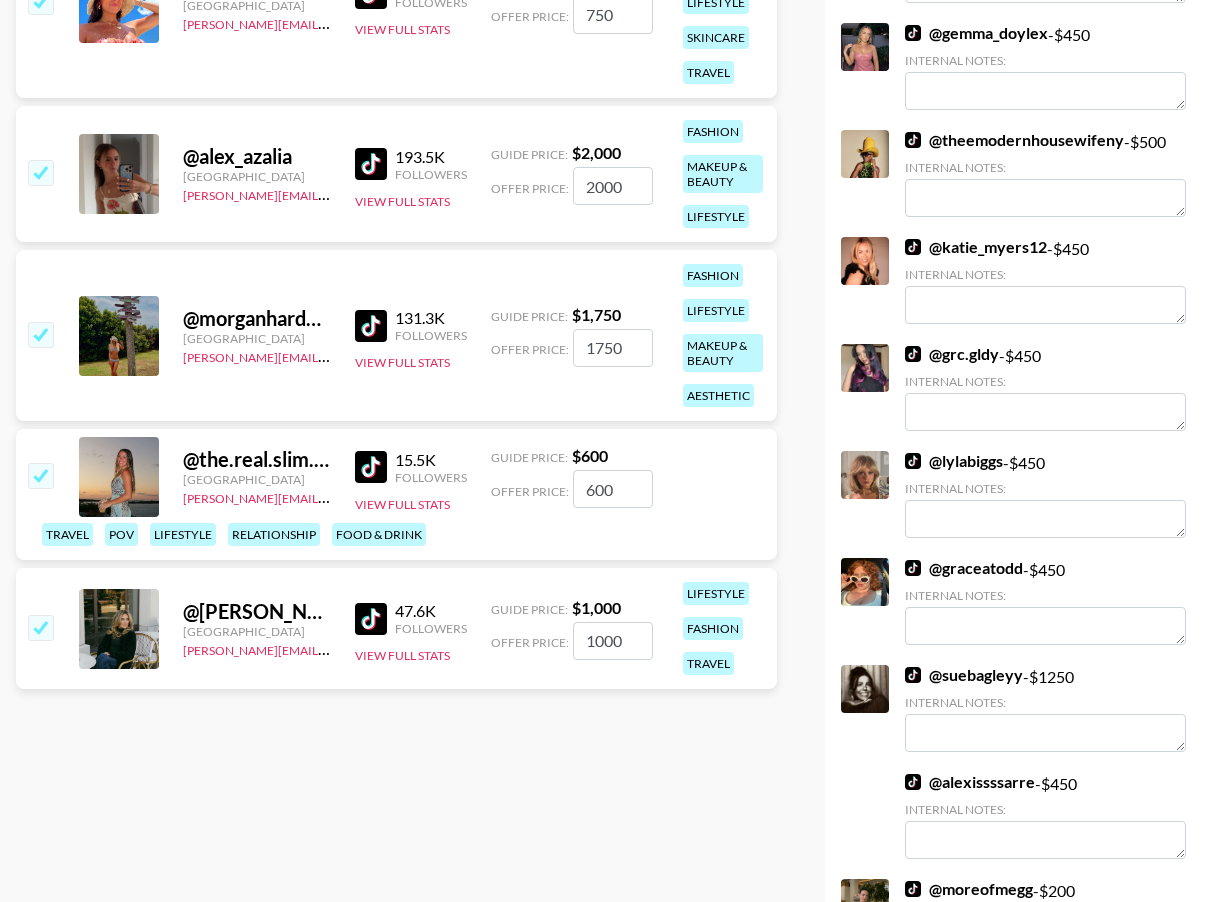scroll, scrollTop: 0, scrollLeft: 0, axis: both 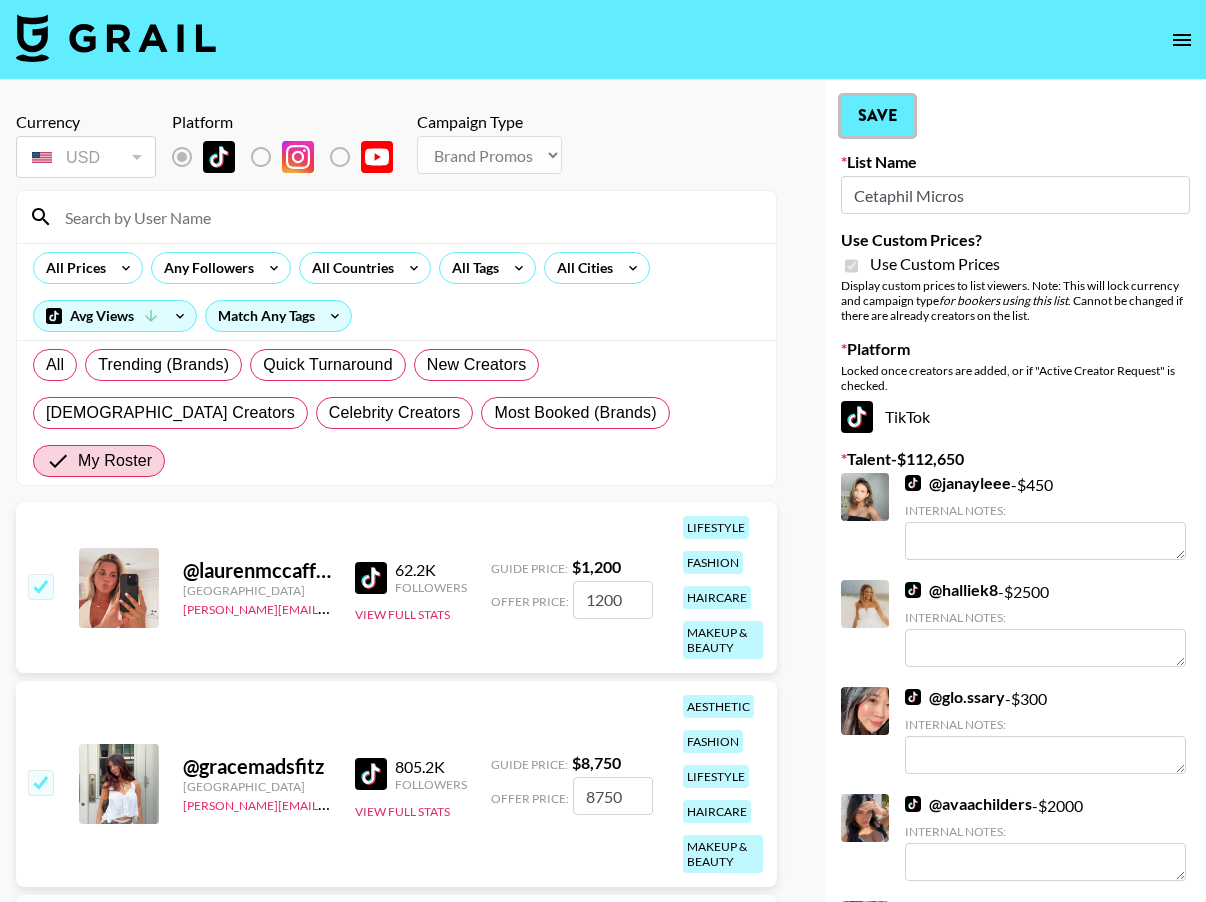click on "Save" at bounding box center [877, 116] 